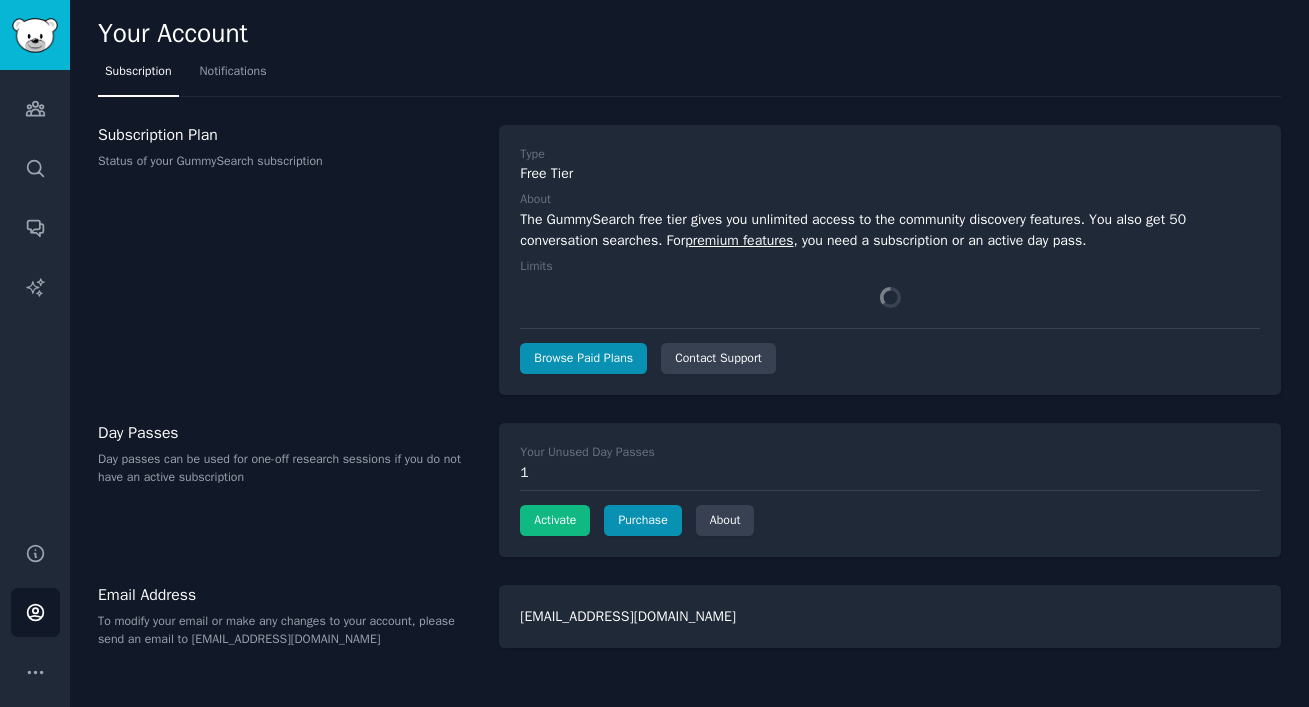 scroll, scrollTop: 0, scrollLeft: 0, axis: both 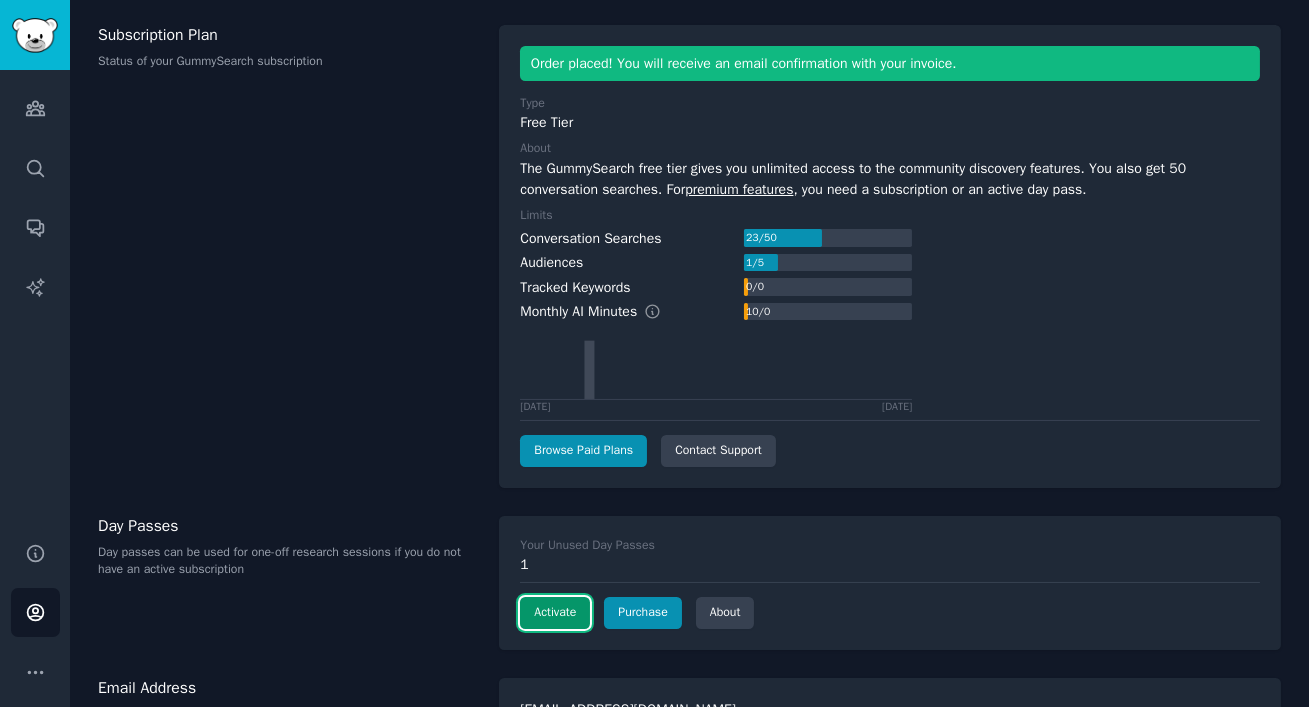 click on "Activate" at bounding box center [555, 613] 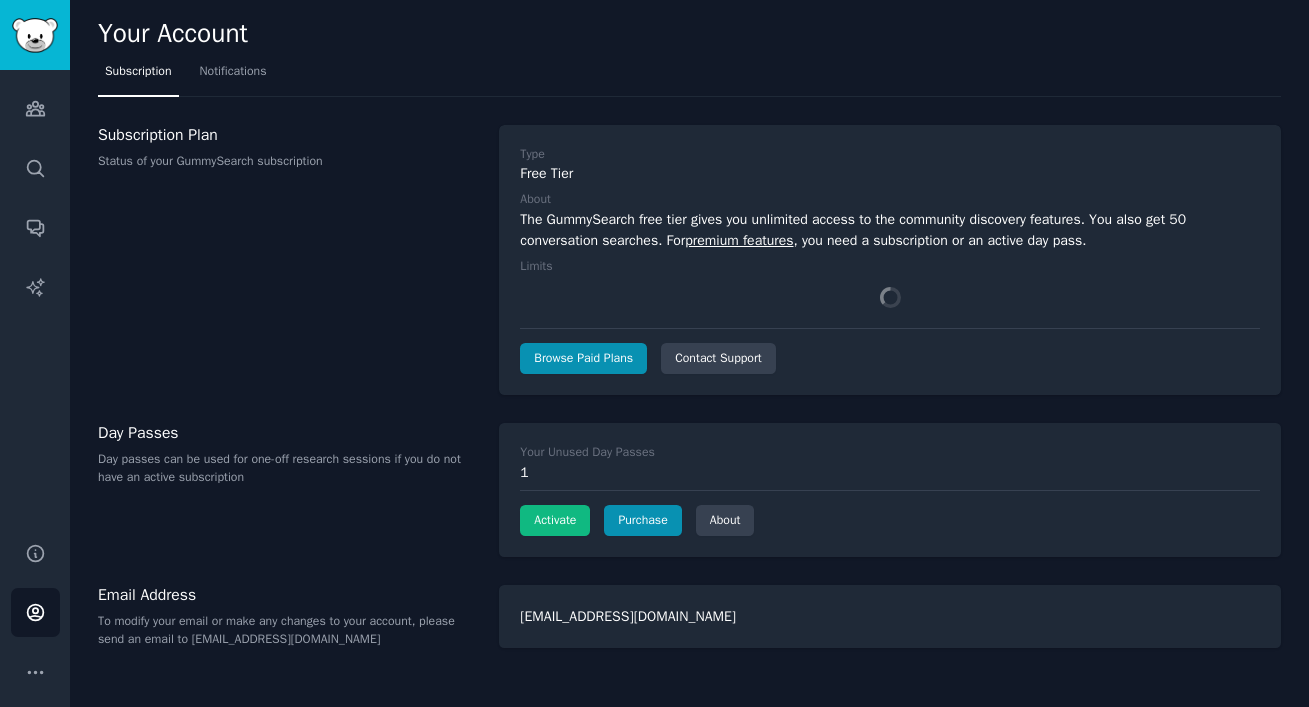 scroll, scrollTop: 0, scrollLeft: 0, axis: both 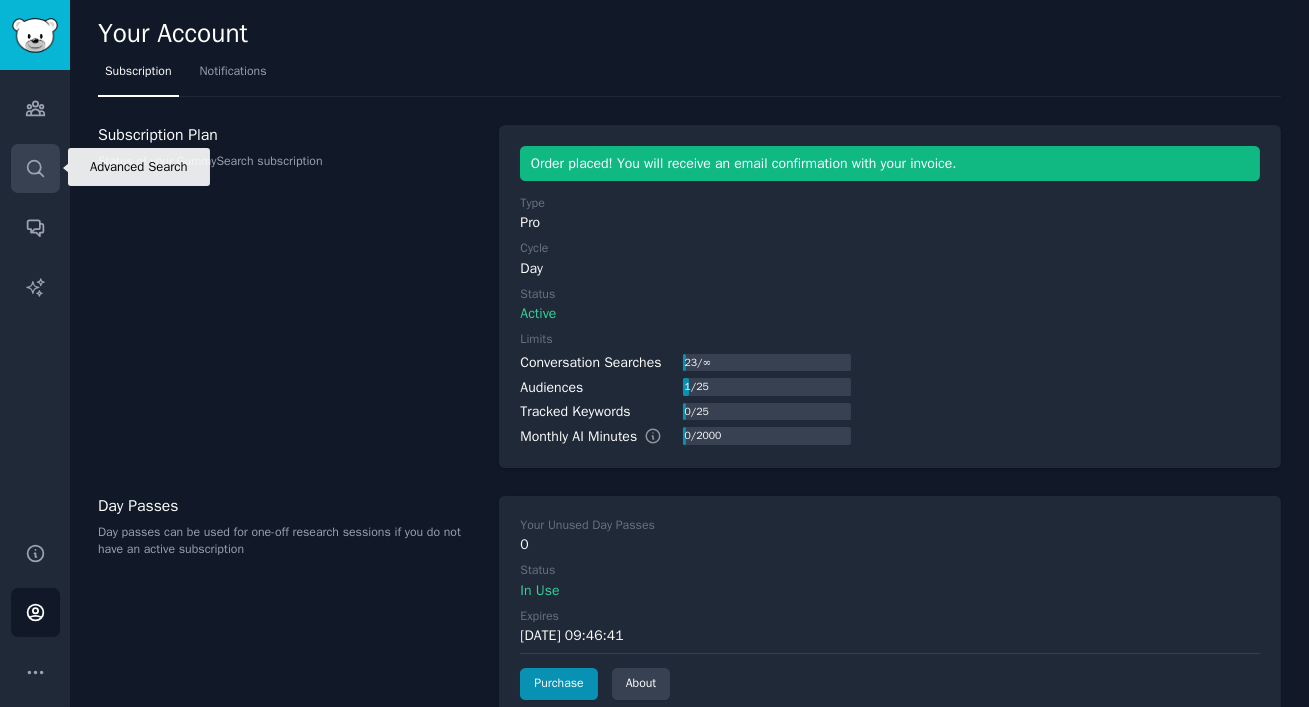 click 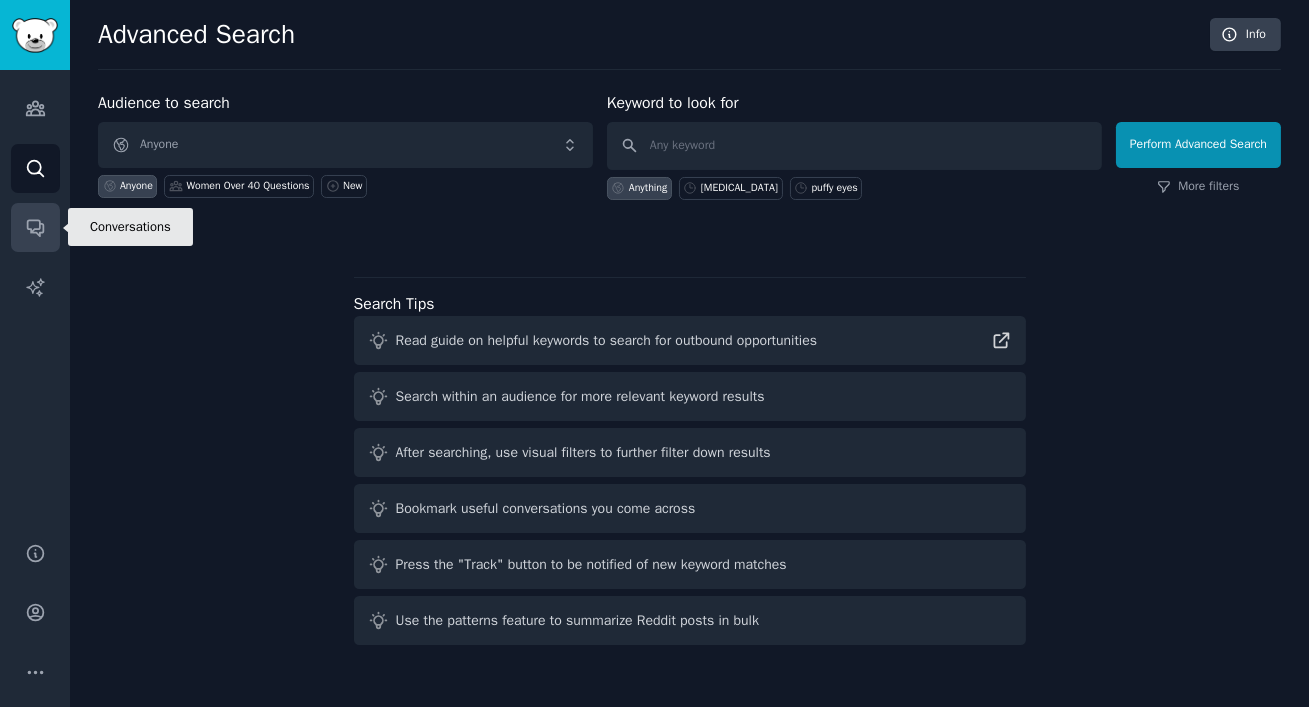 click on "Conversations" at bounding box center (35, 227) 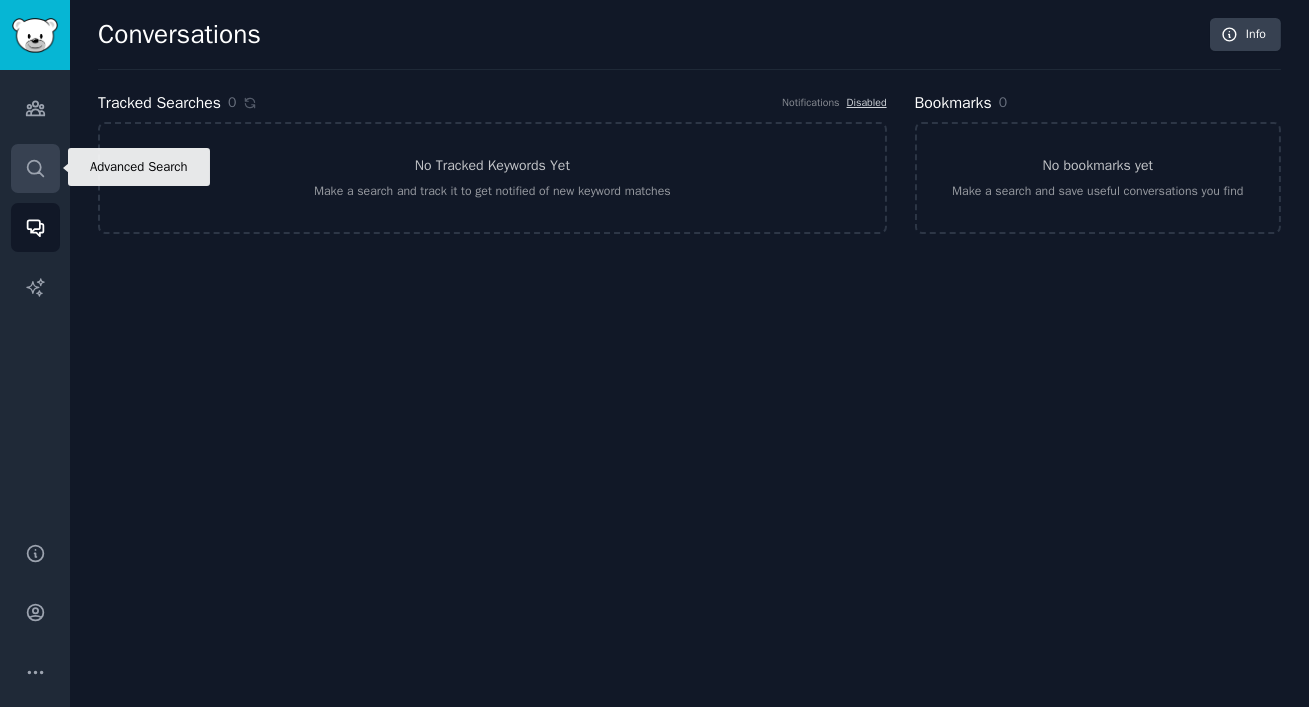 click on "Search" at bounding box center (35, 168) 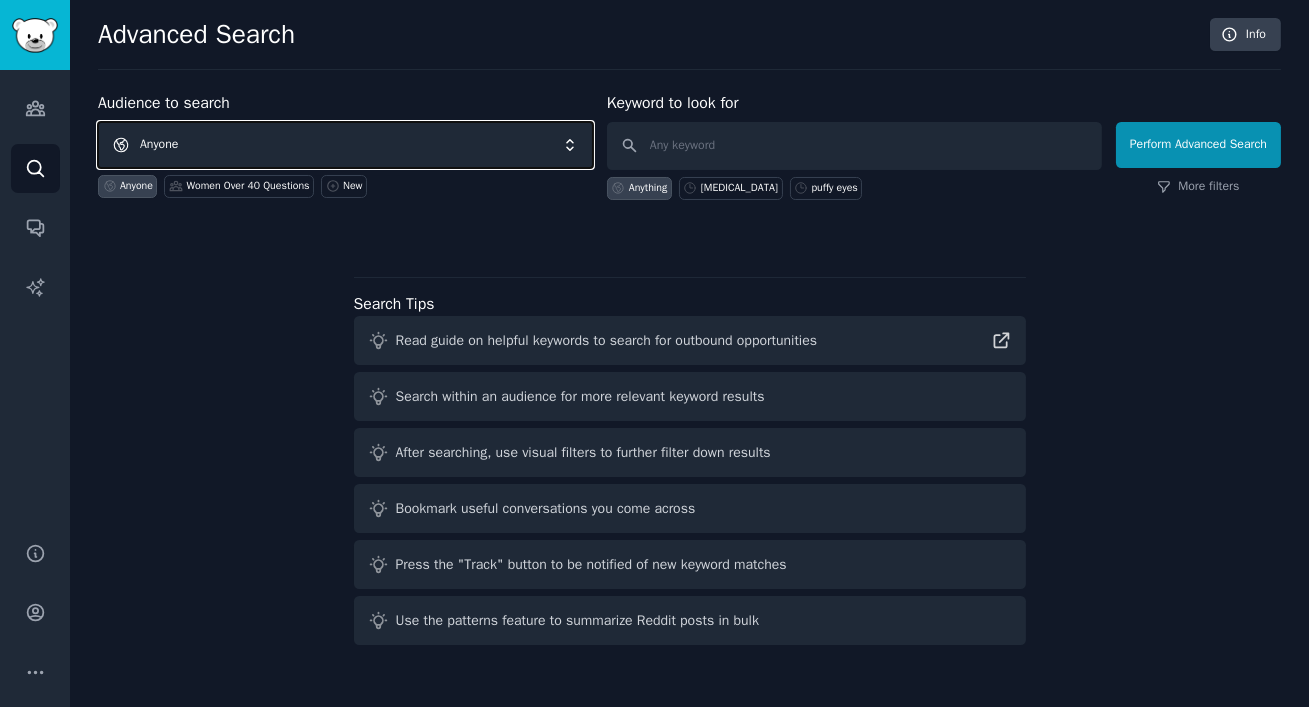 click on "Anyone" at bounding box center (345, 145) 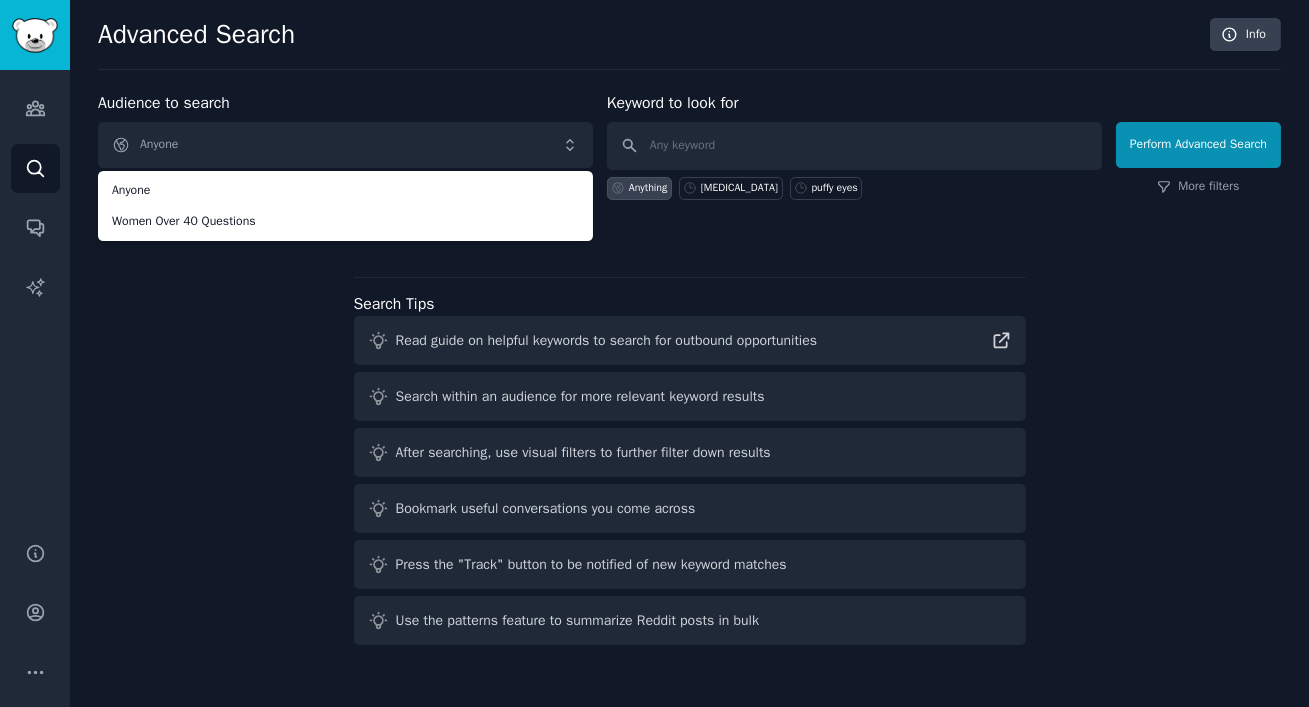 click on "Audience to search Anyone Anyone Women Over 40 Questions Anyone Women Over 40 Questions New Keyword to look for Anything [MEDICAL_DATA] puffy eyes   Perform Advanced Search More filters Search Tips Read guide on helpful keywords to search for outbound opportunities Search within an audience for more relevant keyword results After searching, use visual filters to further filter down results Bookmark useful conversations you come across Press the "Track" button to be notified of new keyword matches Use the patterns feature to summarize Reddit posts in bulk" at bounding box center (689, 372) 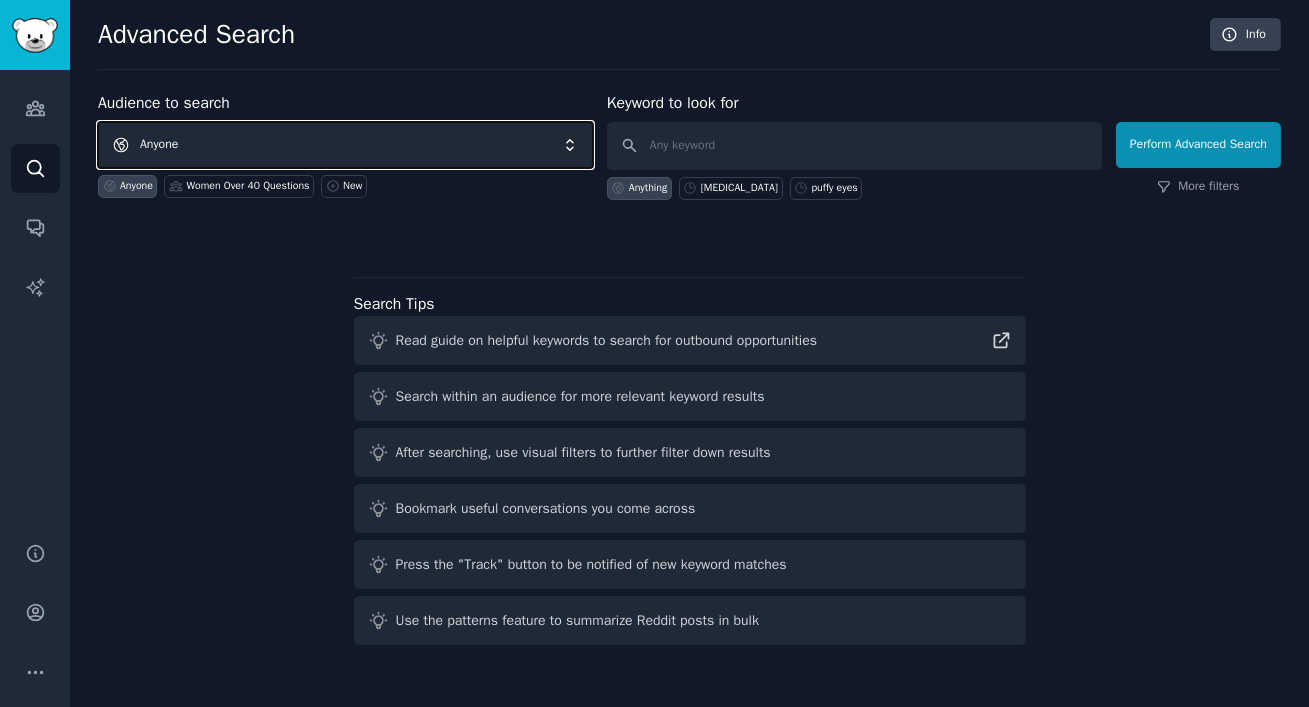 click on "Anyone" at bounding box center (345, 145) 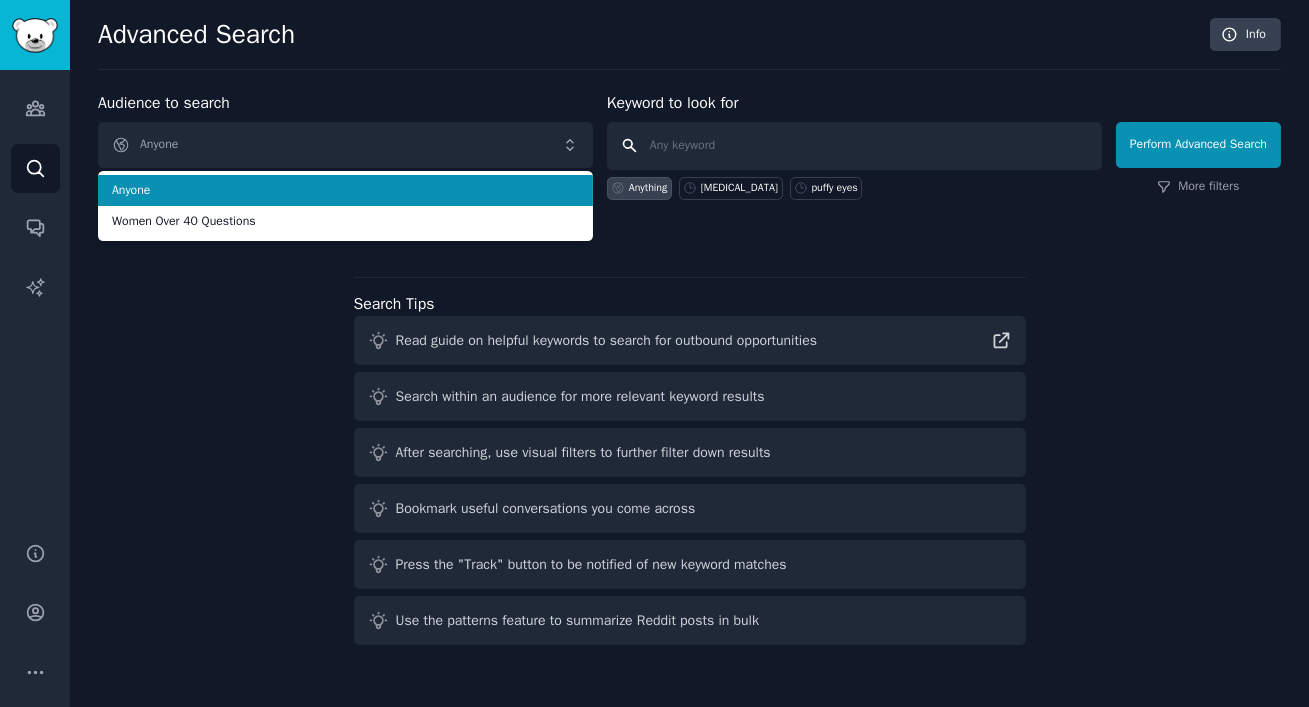click at bounding box center [854, 146] 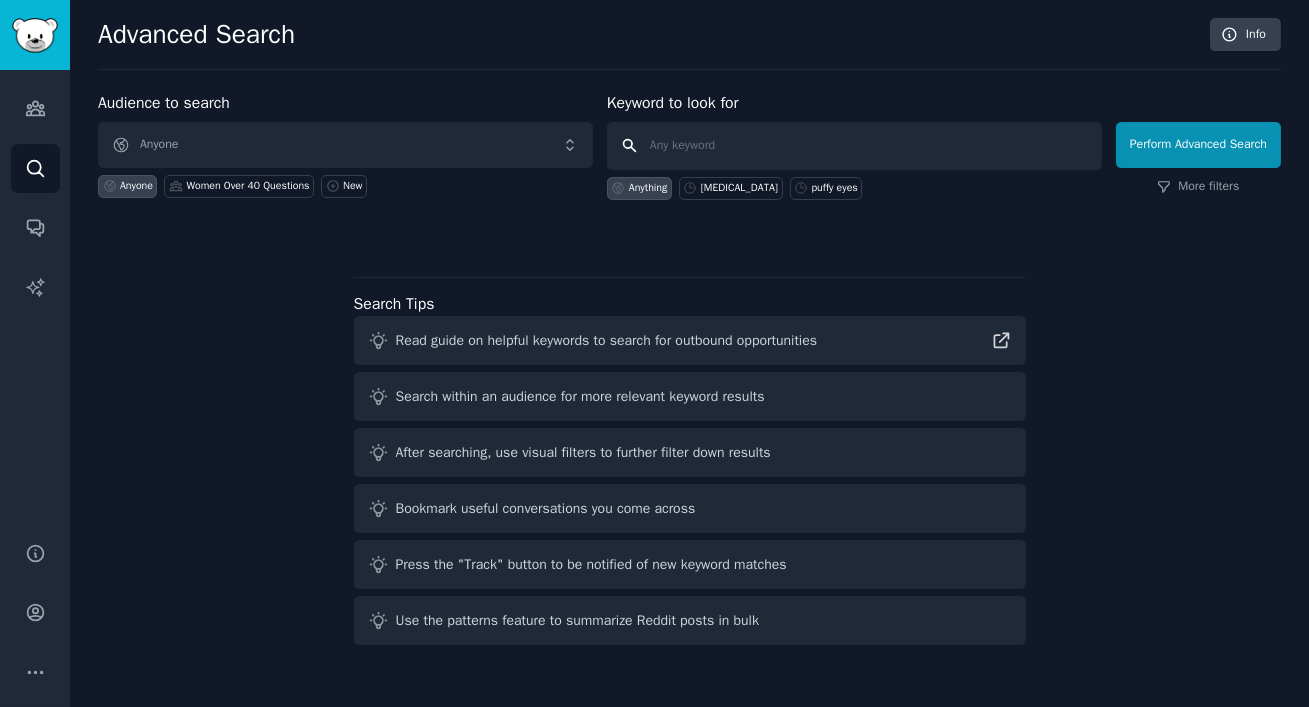 type on "e" 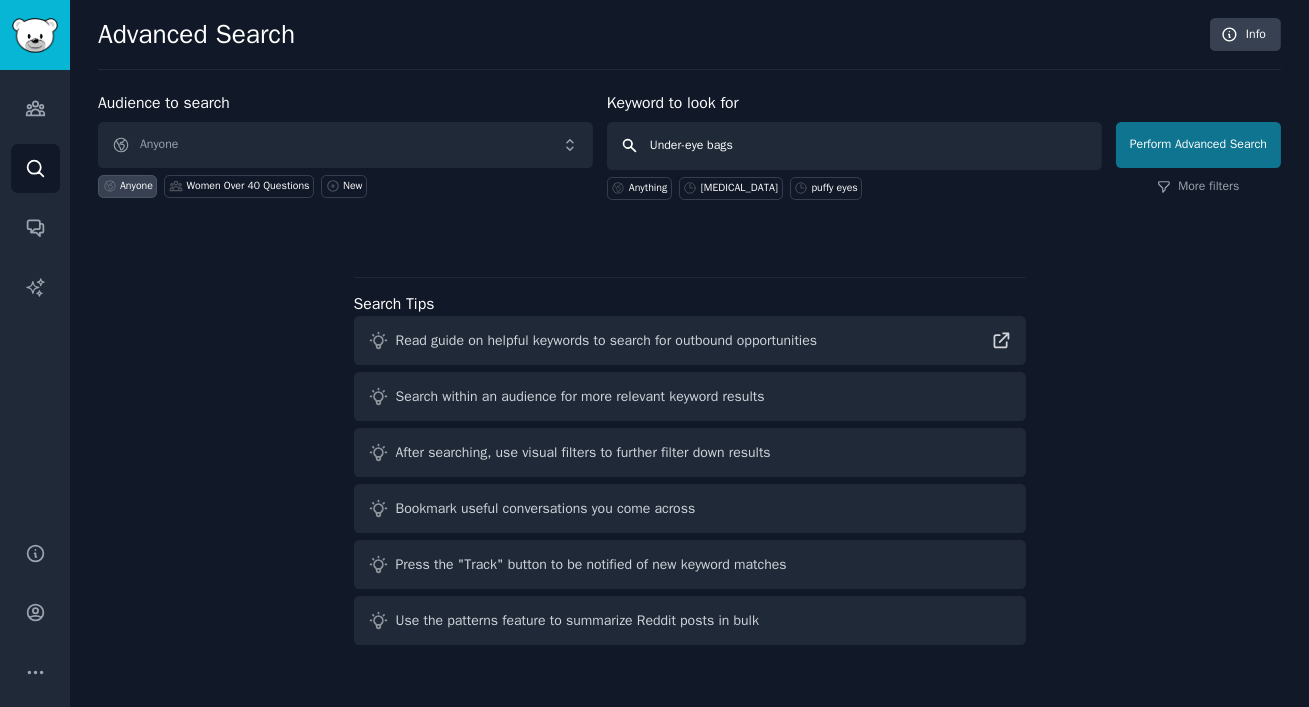 type on "Under-eye bags" 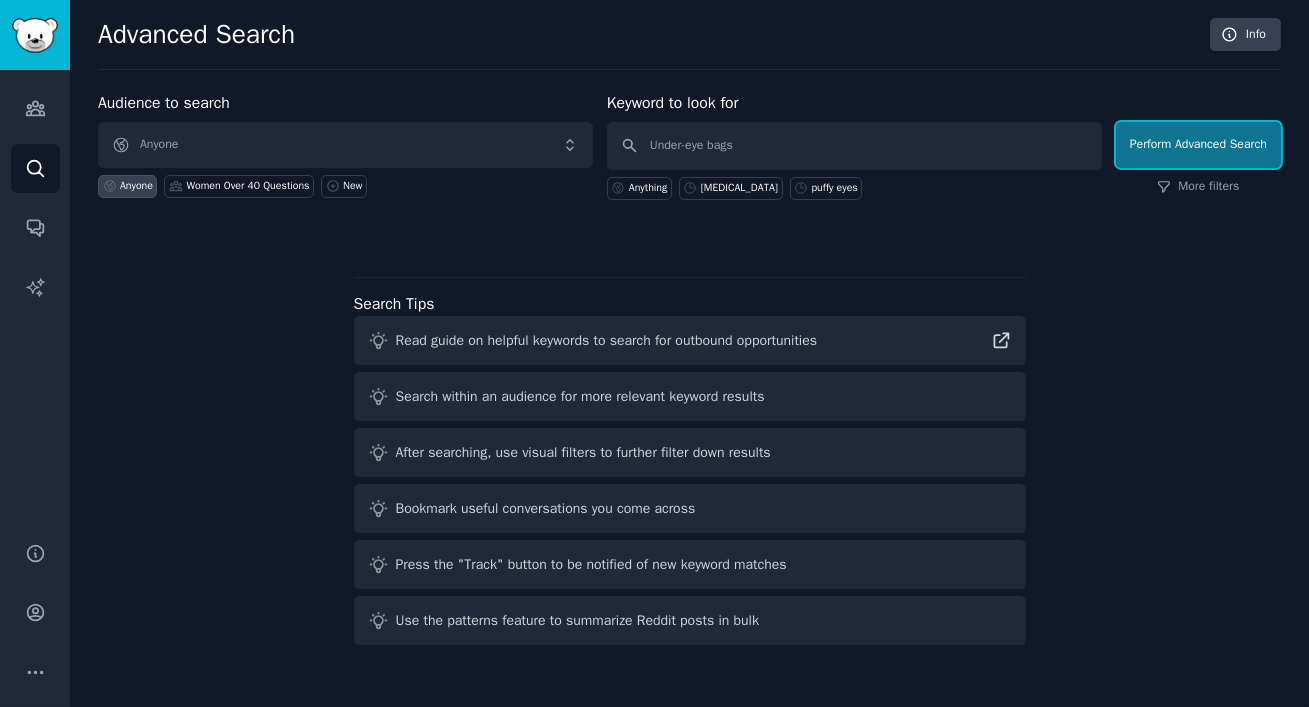 click on "Perform Advanced Search" at bounding box center [1198, 145] 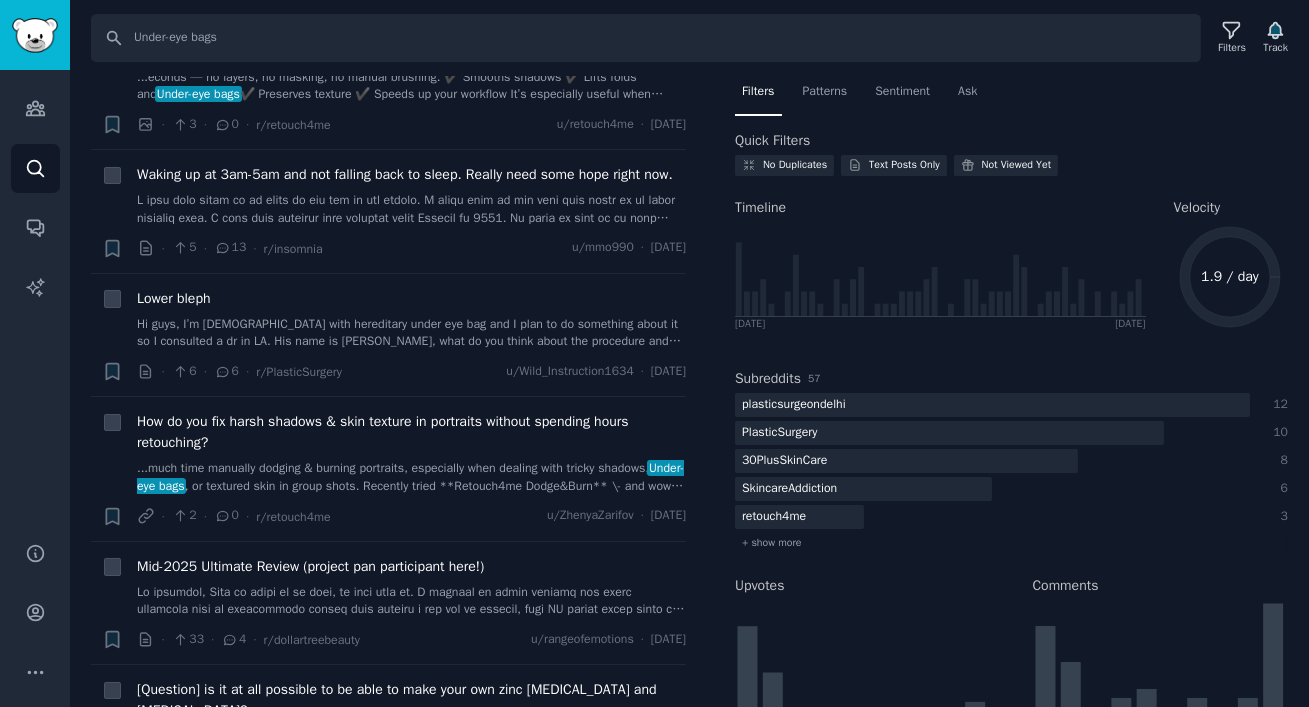 scroll, scrollTop: 0, scrollLeft: 0, axis: both 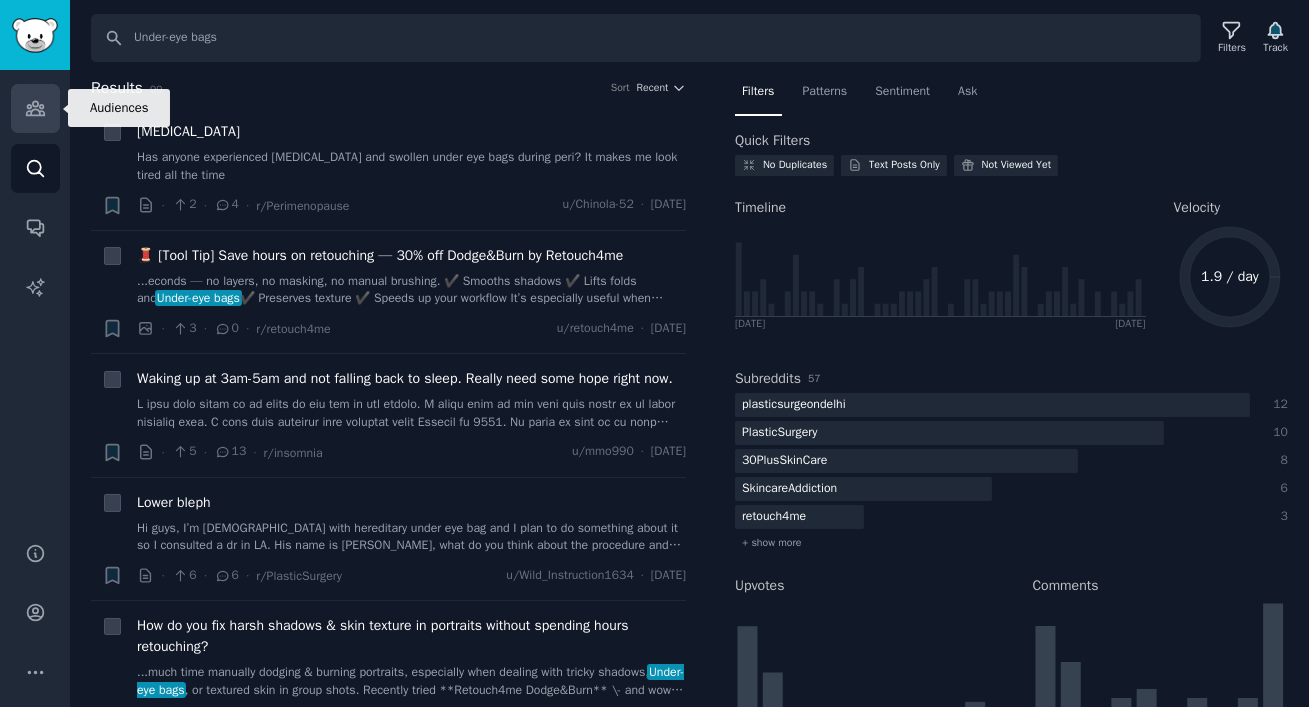 click on "Audiences" at bounding box center (35, 108) 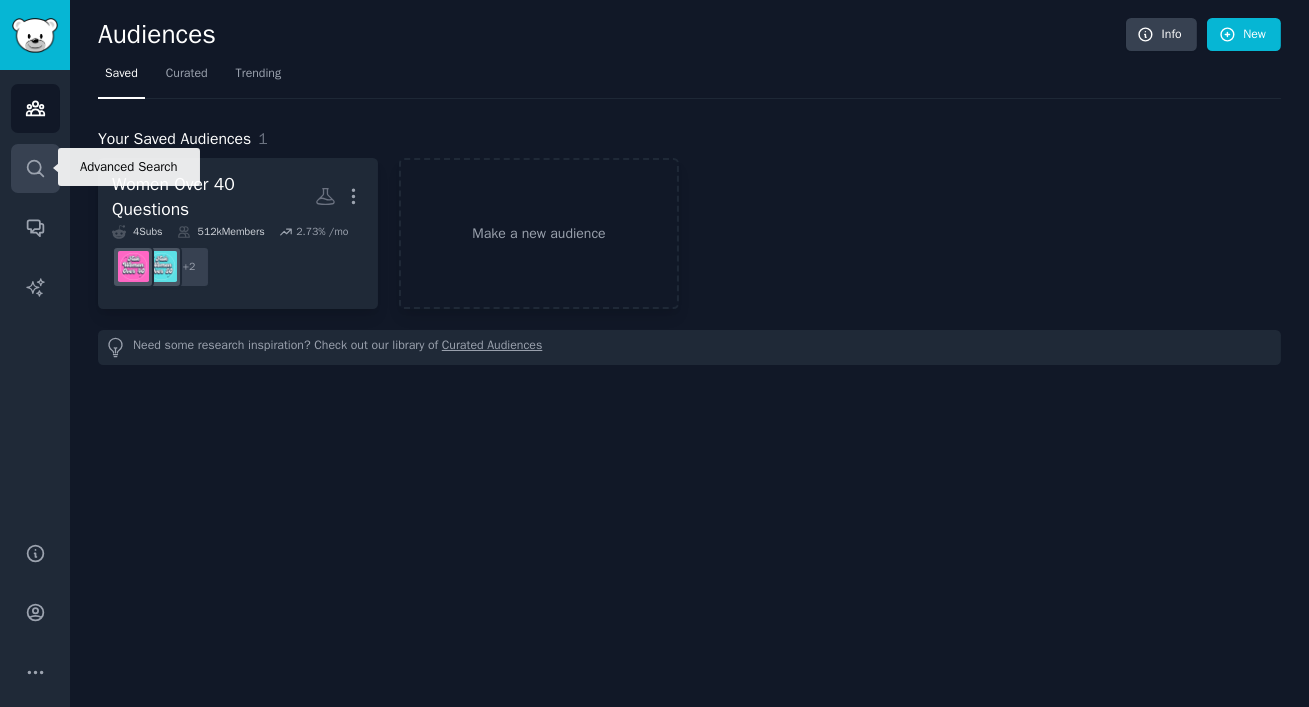 click 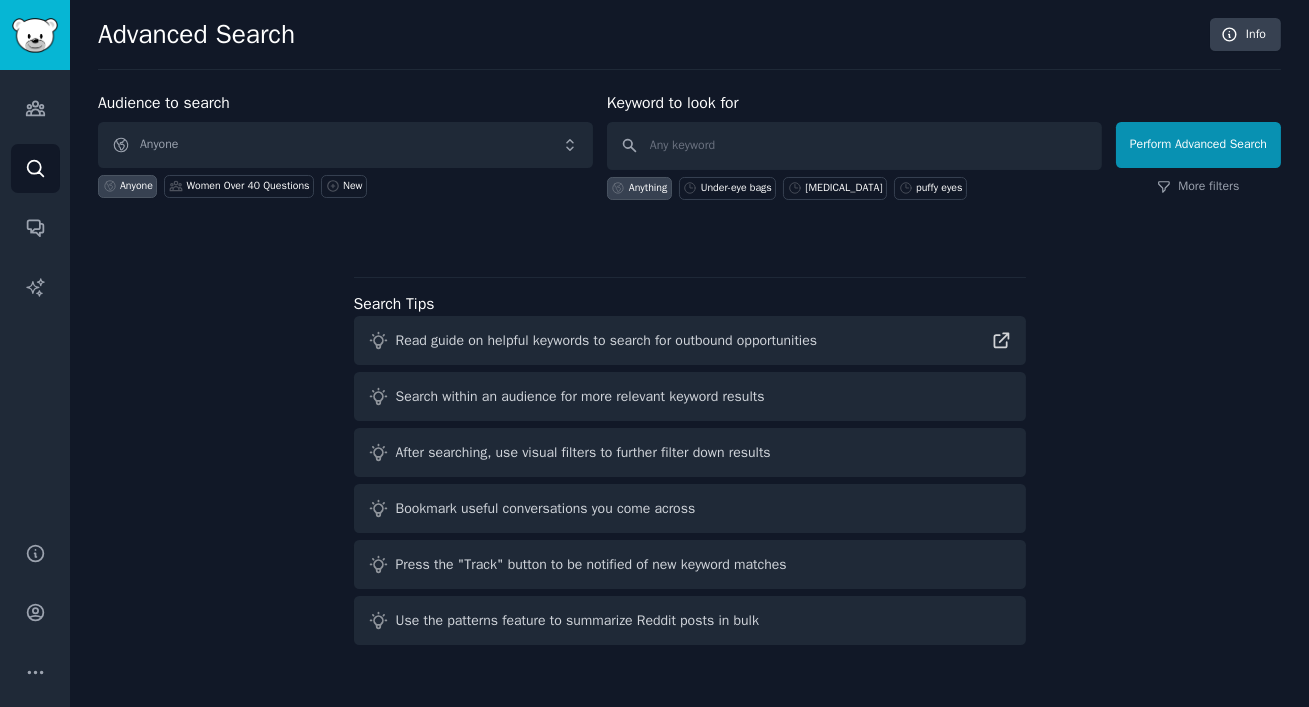 click on "Audience to search Anyone Anyone Women Over 40 Questions New Keyword to look for Anything Under-eye bags dark circles puffy eyes   Perform Advanced Search More filters" at bounding box center [689, 166] 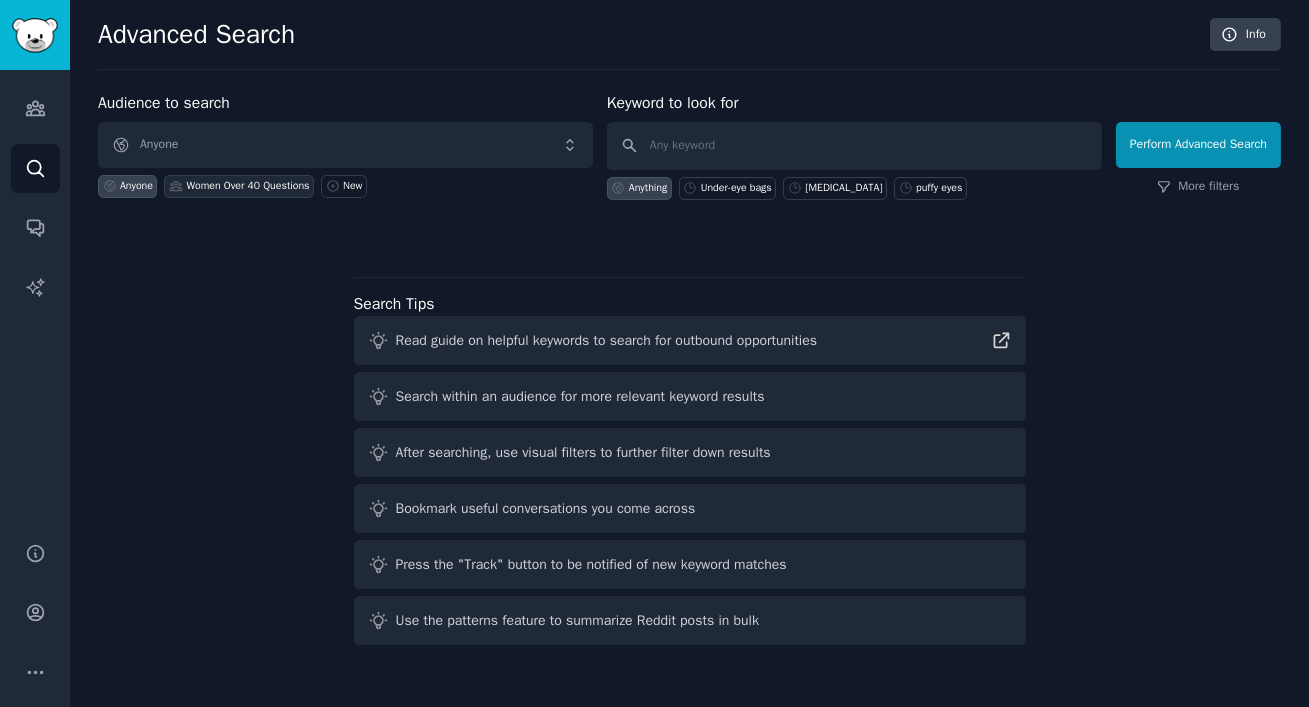 click on "Women Over 40 Questions" at bounding box center [239, 186] 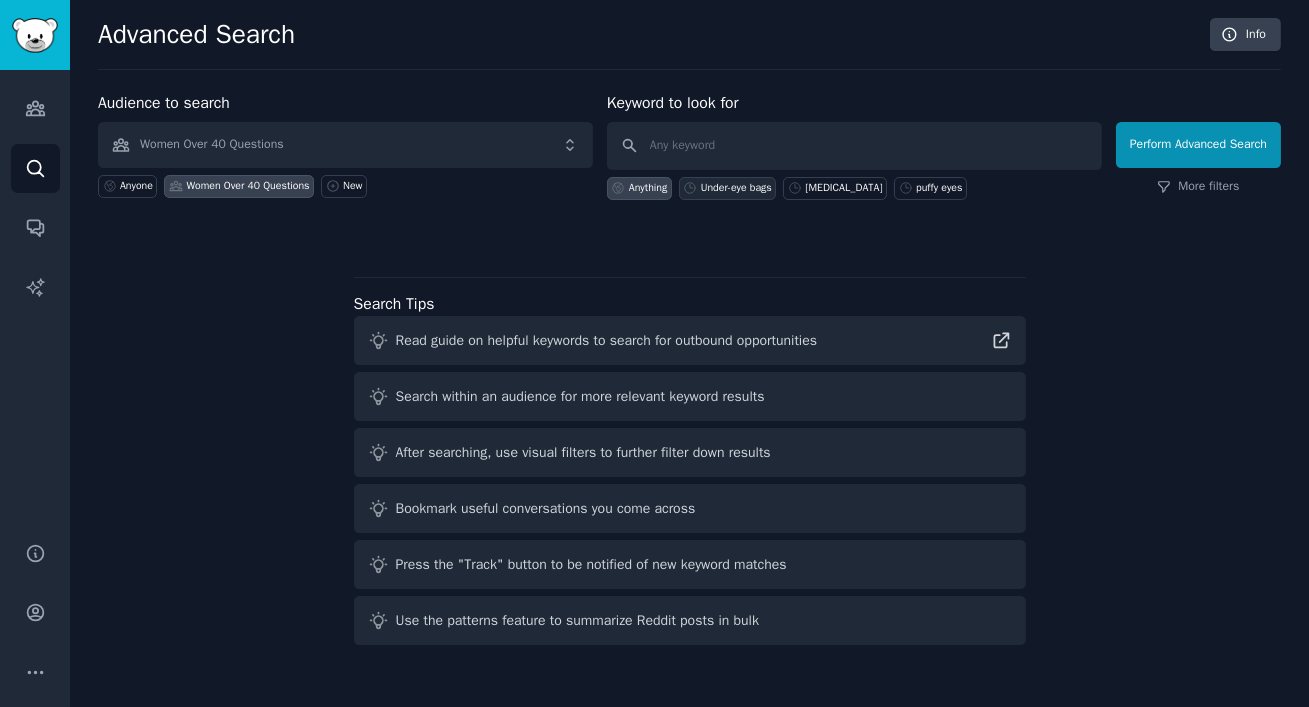 click on "Under-eye bags" at bounding box center [736, 188] 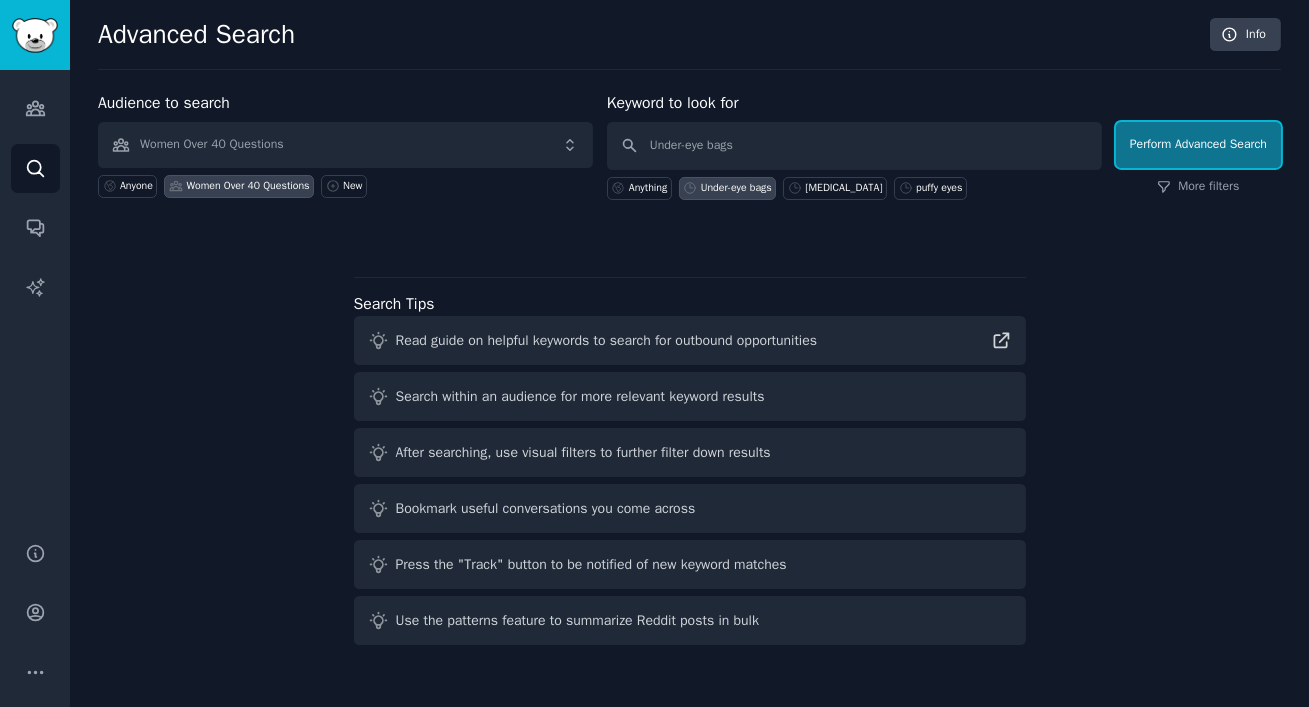 click on "Perform Advanced Search" at bounding box center (1198, 145) 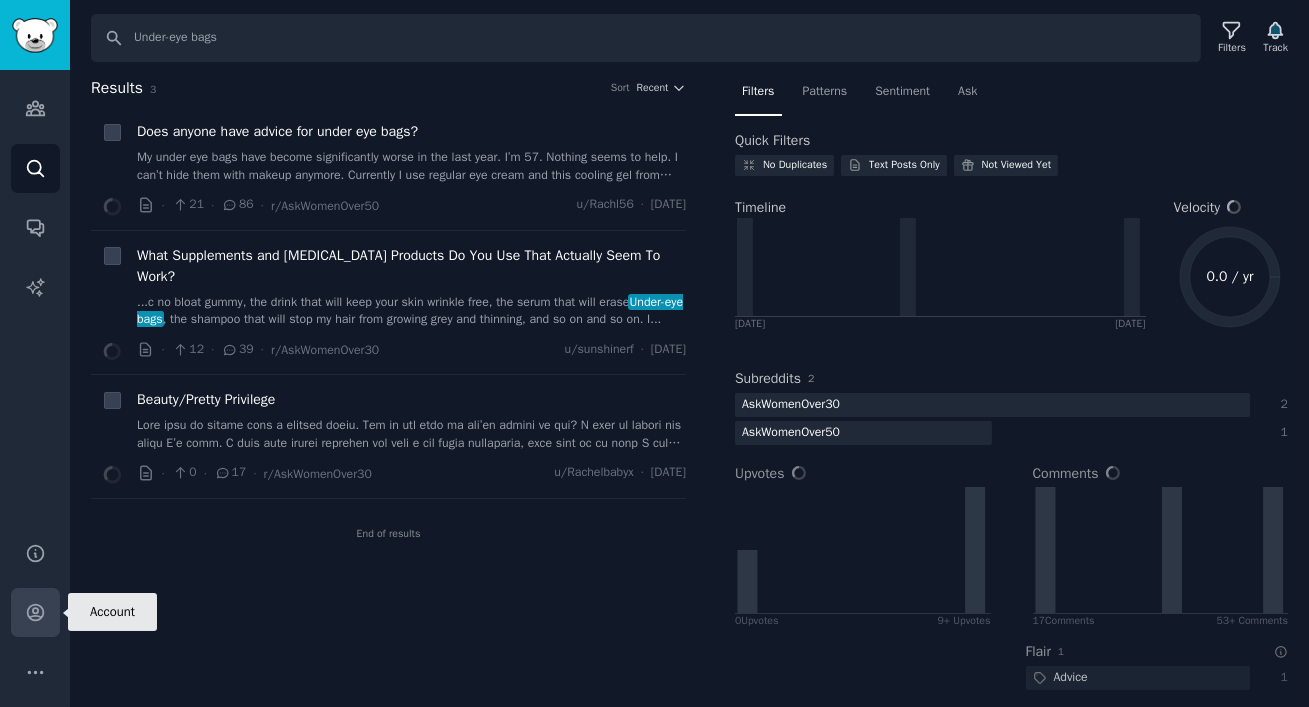 click on "Account" at bounding box center [35, 612] 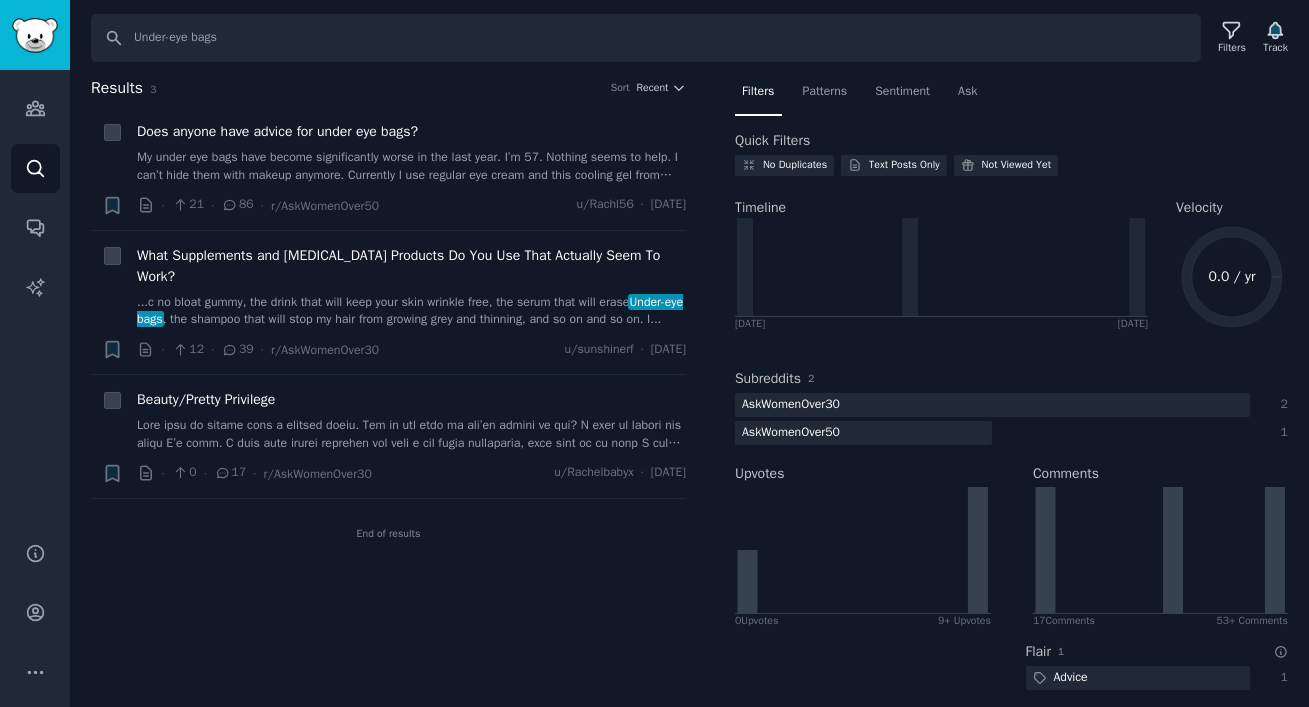 click on "End of results" at bounding box center [388, 534] 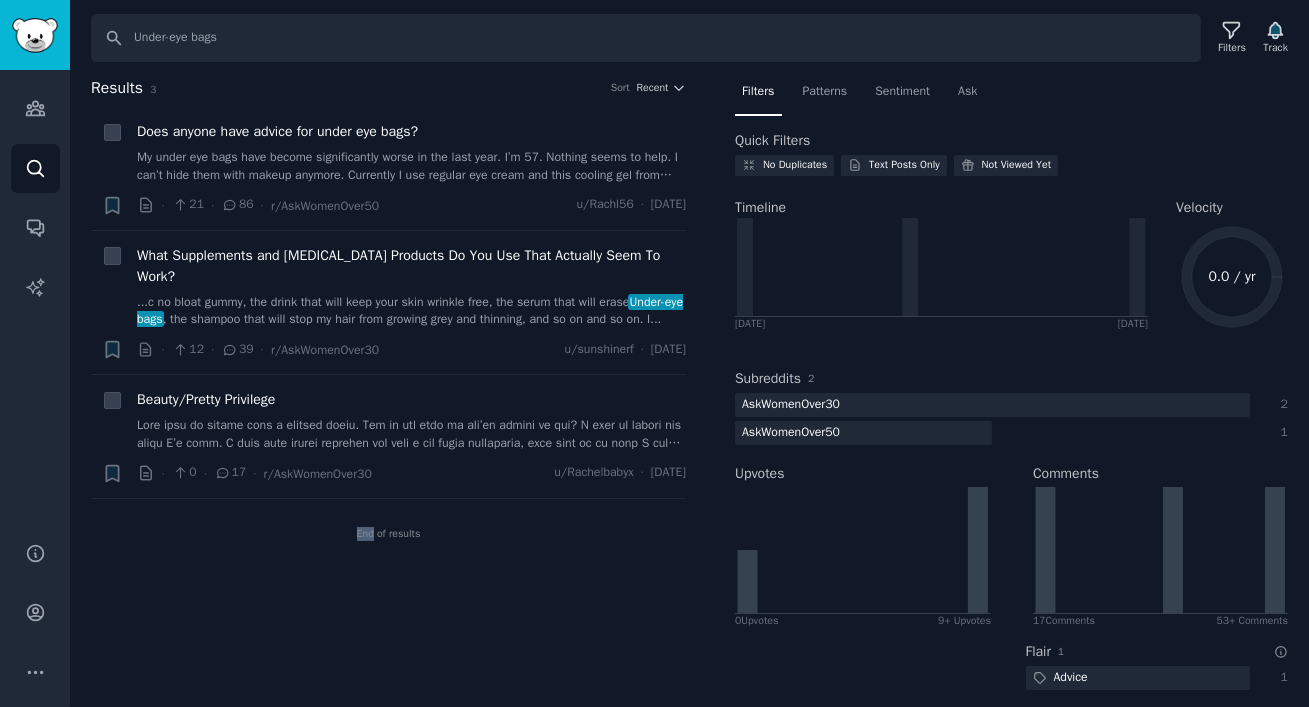 click on "End of results" at bounding box center (388, 534) 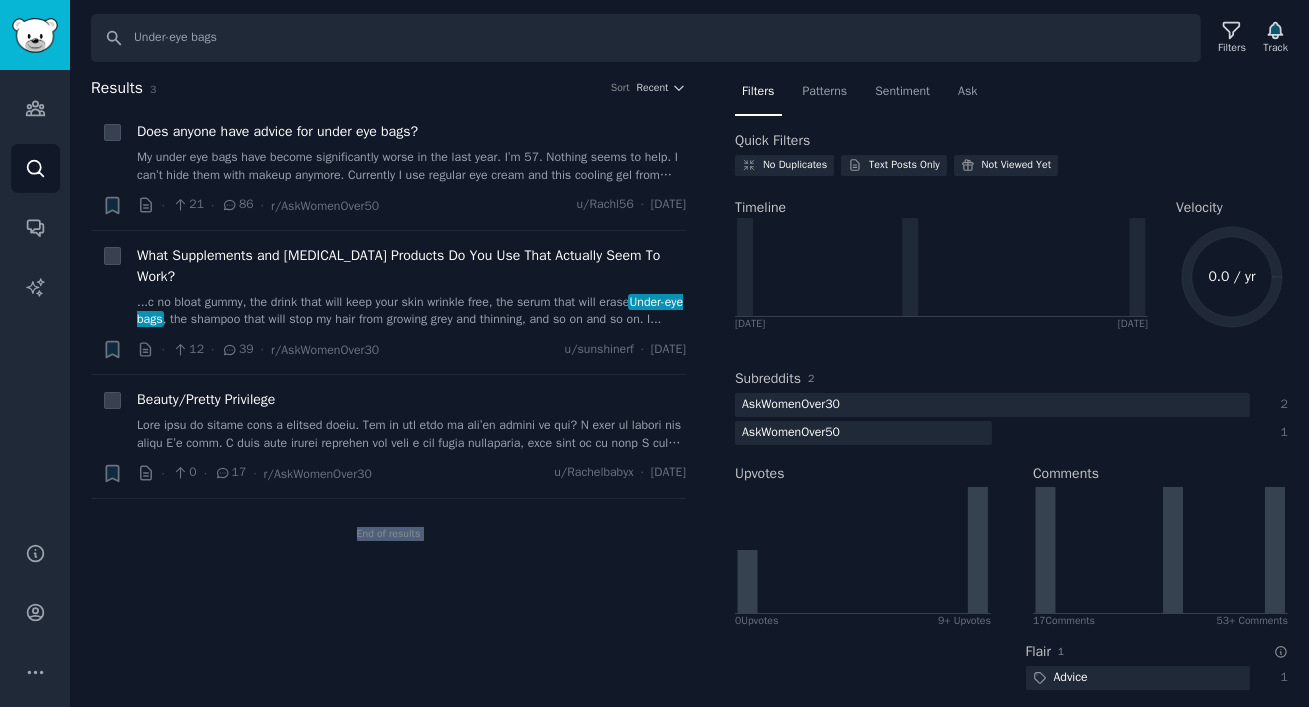 click on "End of results" at bounding box center (388, 534) 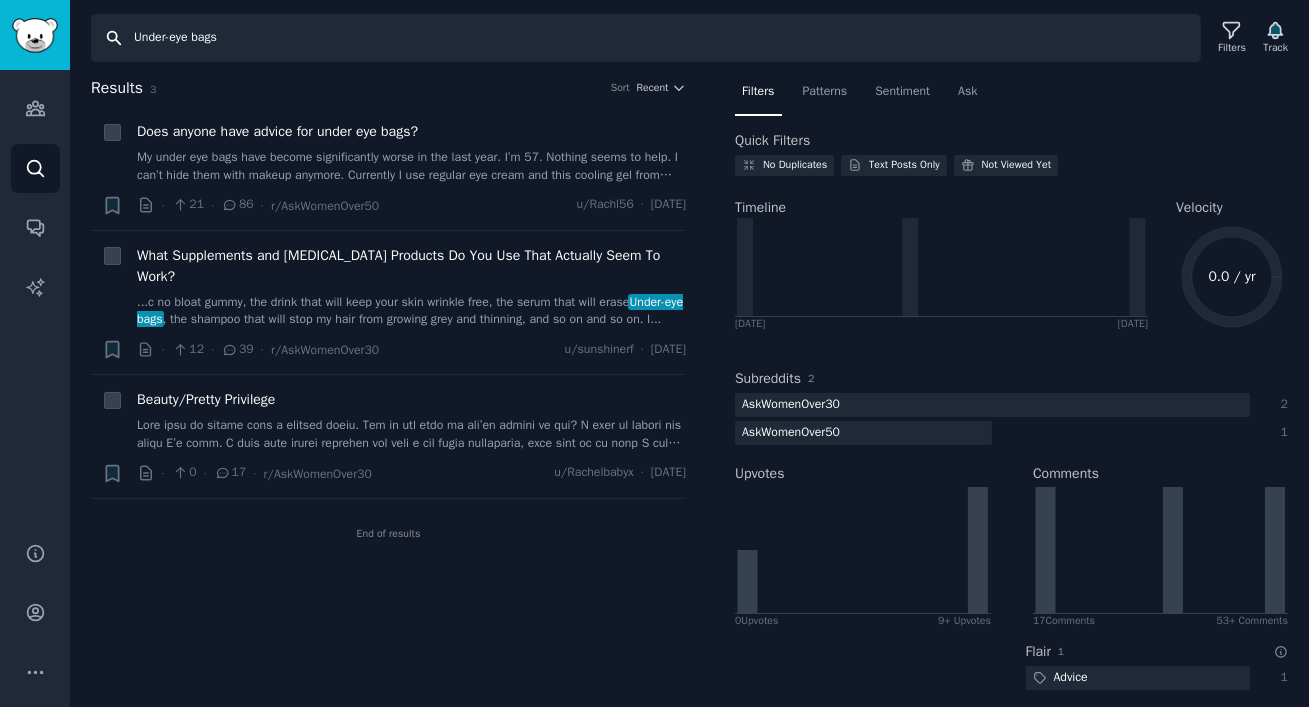 click on "Under-eye bags" at bounding box center (646, 38) 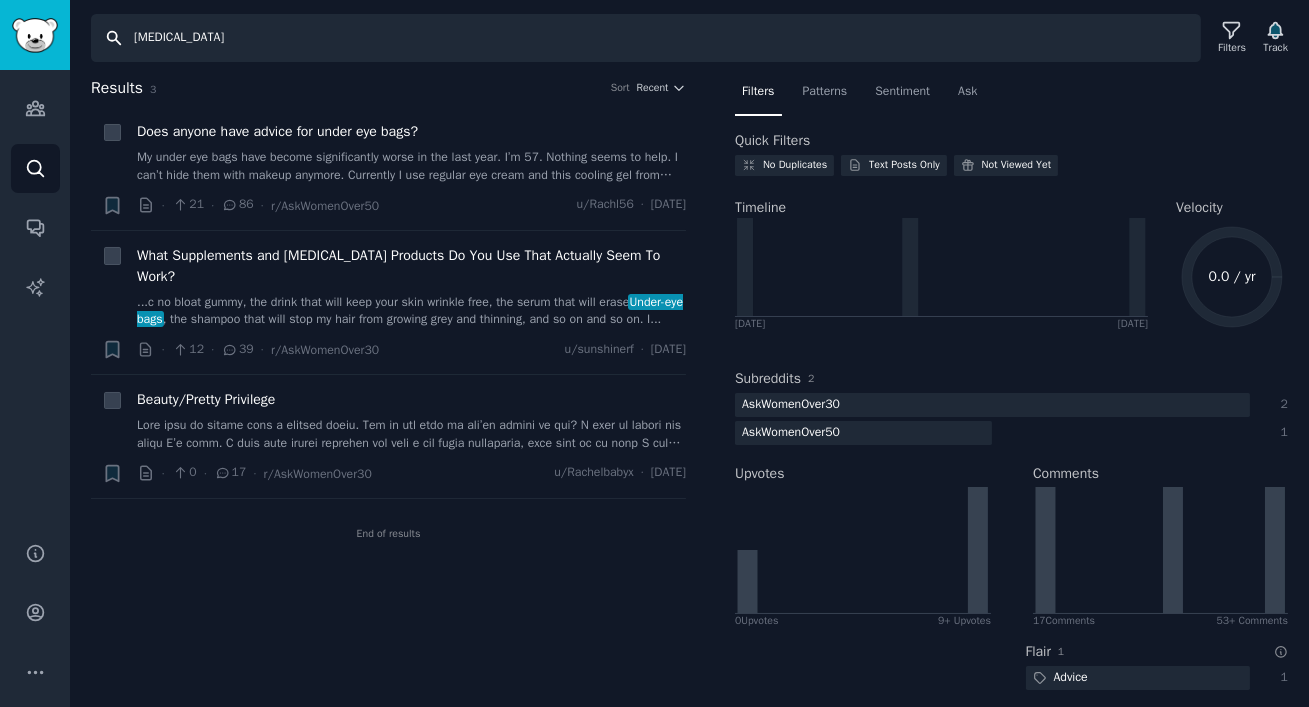 type on "dark circles" 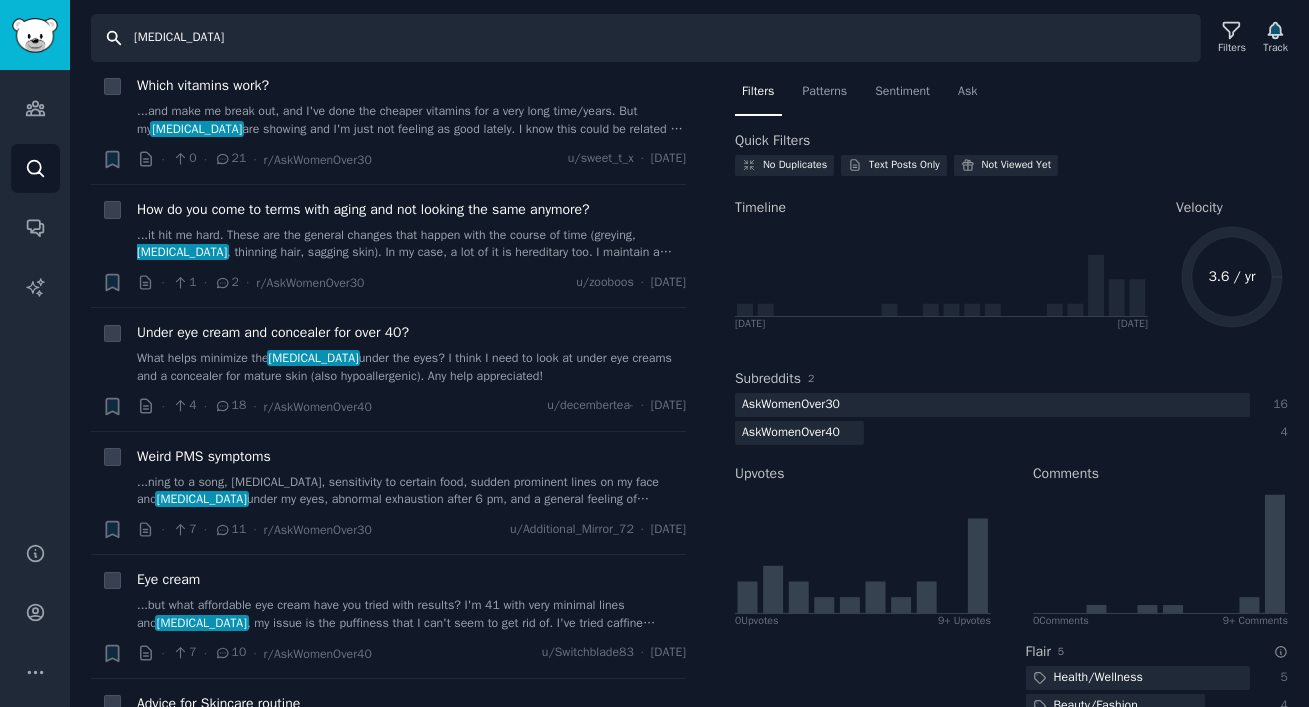 scroll, scrollTop: 0, scrollLeft: 0, axis: both 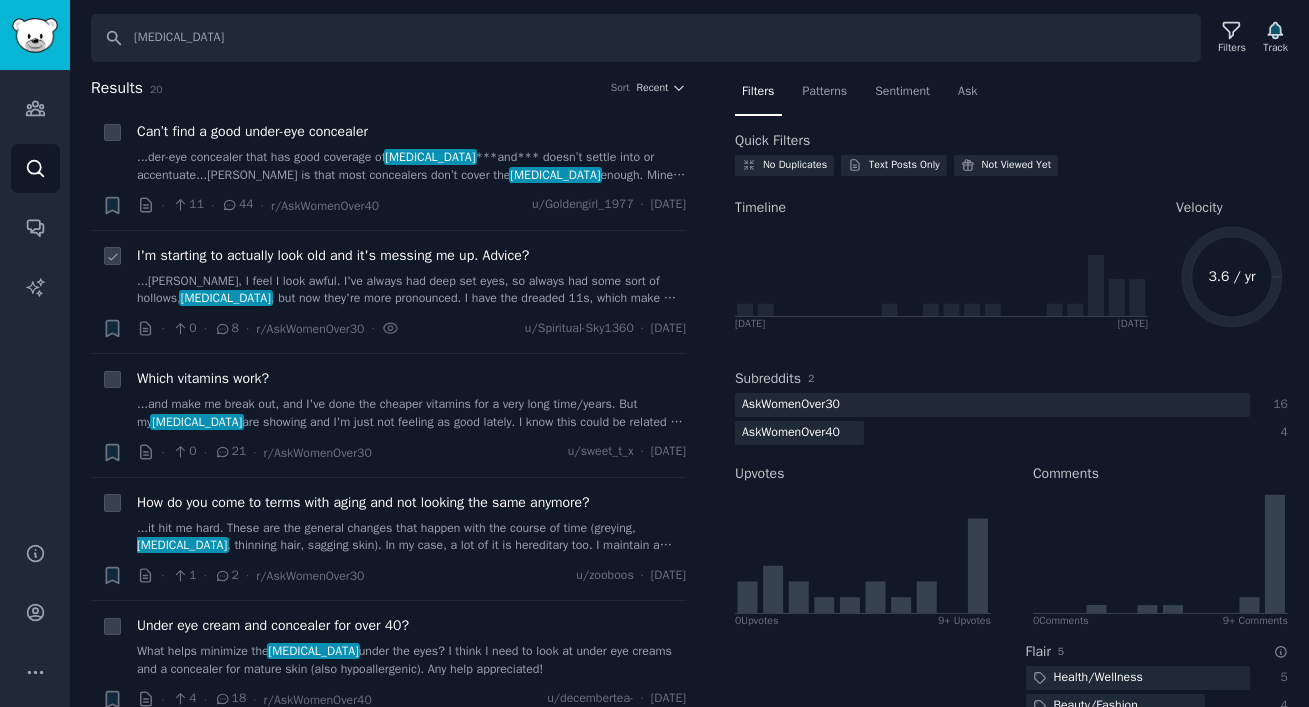 click on "...ines, I feel I look awful. I've always had deep set eyes, so always had some sort of hollows,  dark circles , but now they're more pronounced. I have the dreaded 11s, which make me look angry even when ..." at bounding box center (411, 290) 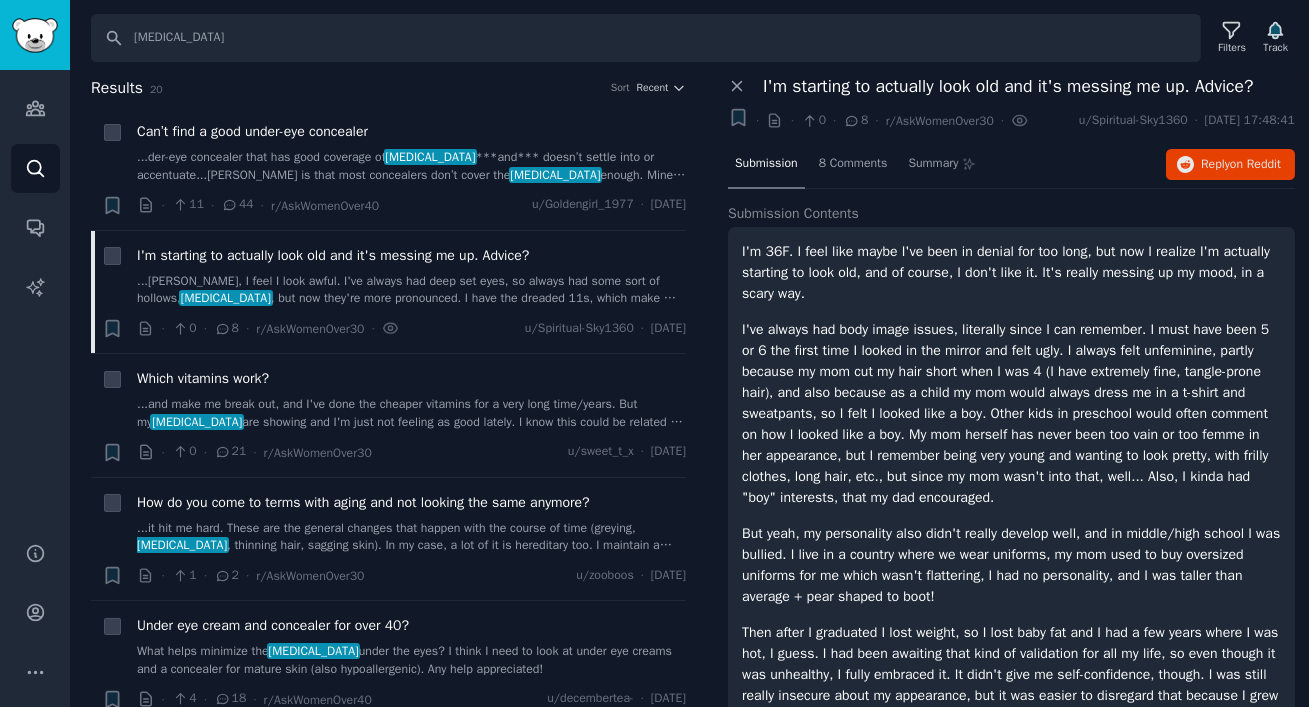 click 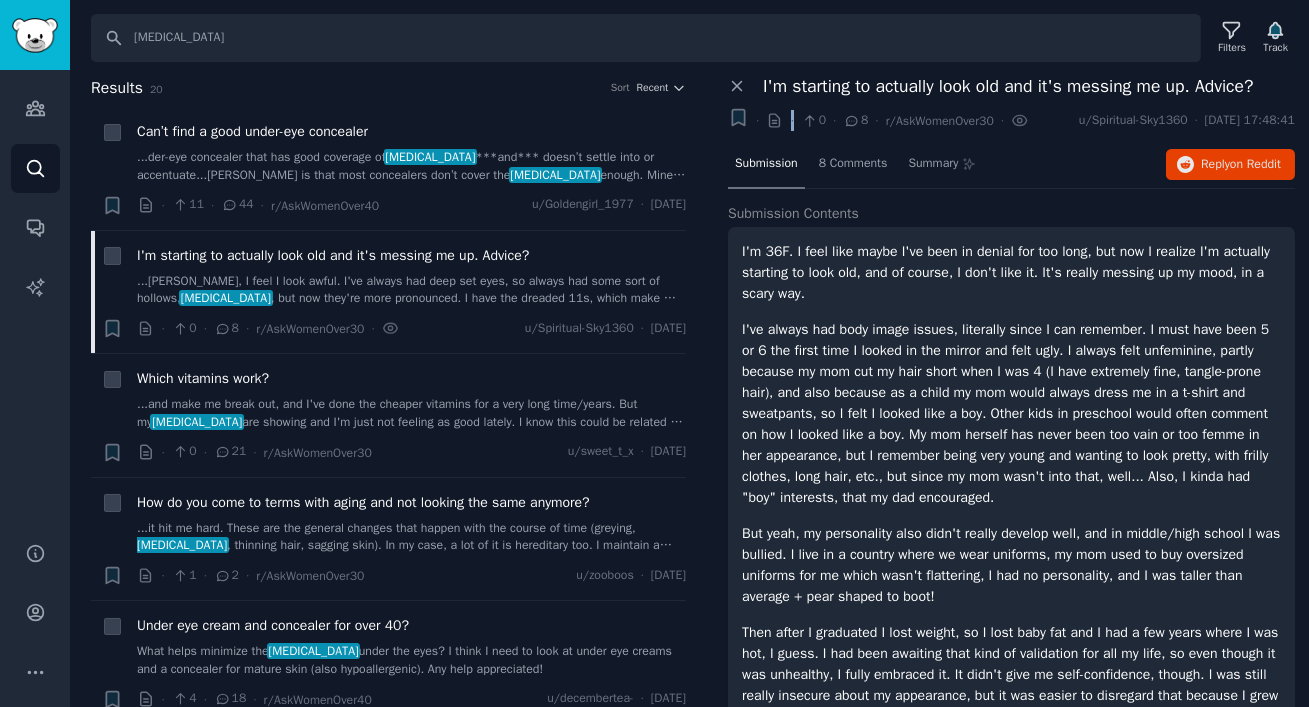 click 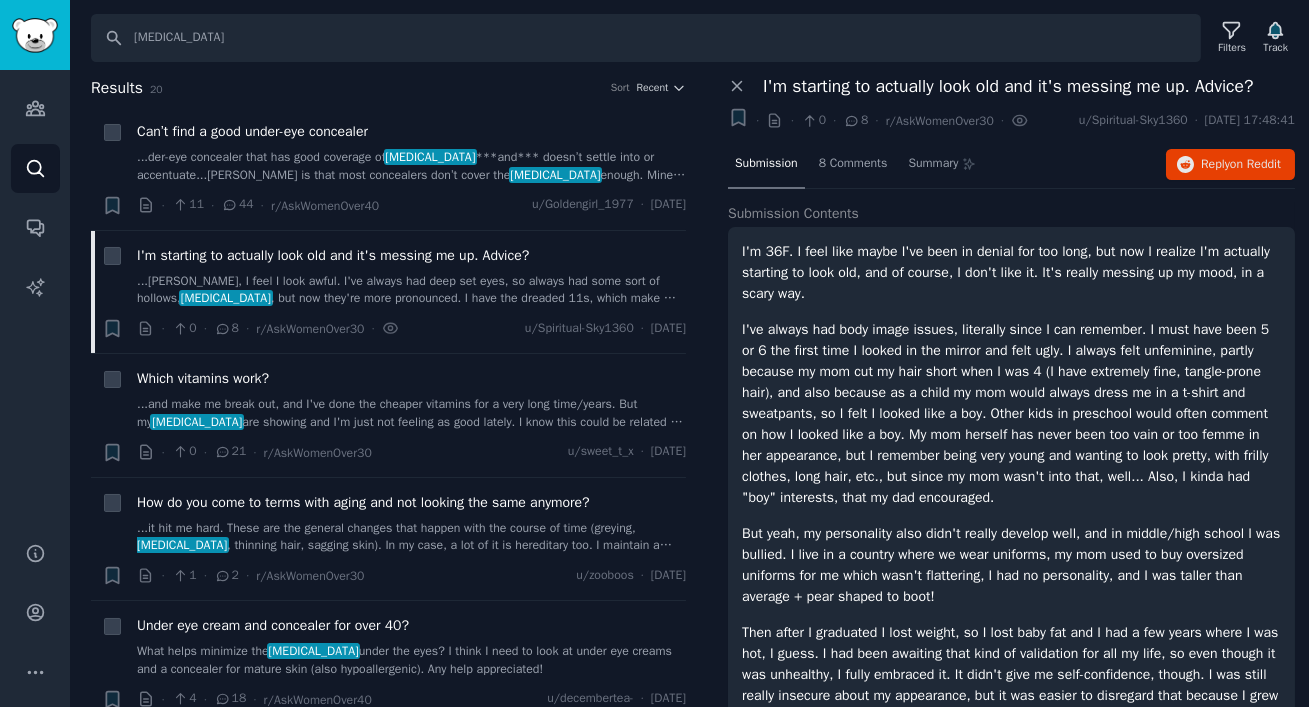 click on "I'm 36F. I feel like maybe I've been in denial for too long, but now I realize I'm actually starting to look old, and of course, I don't like it. It's really messing up my mood, in a scary way." at bounding box center [1011, 272] 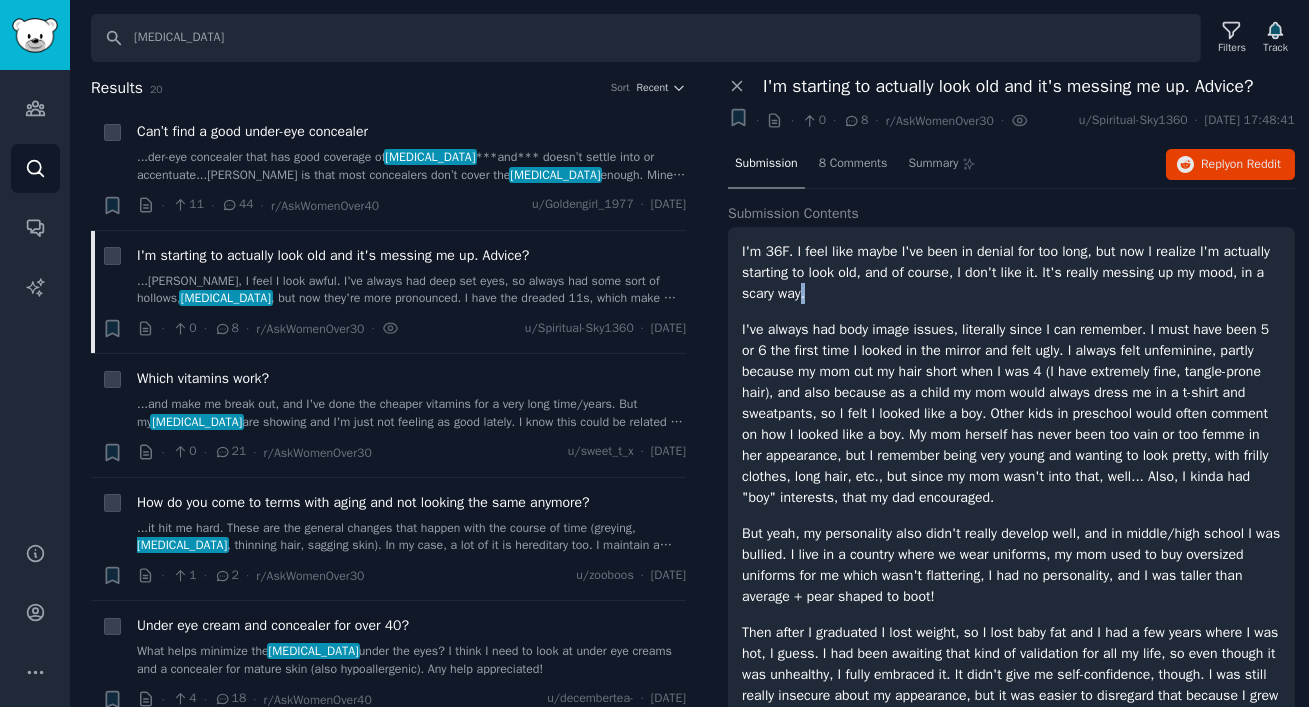click on "I'm 36F. I feel like maybe I've been in denial for too long, but now I realize I'm actually starting to look old, and of course, I don't like it. It's really messing up my mood, in a scary way." at bounding box center (1011, 272) 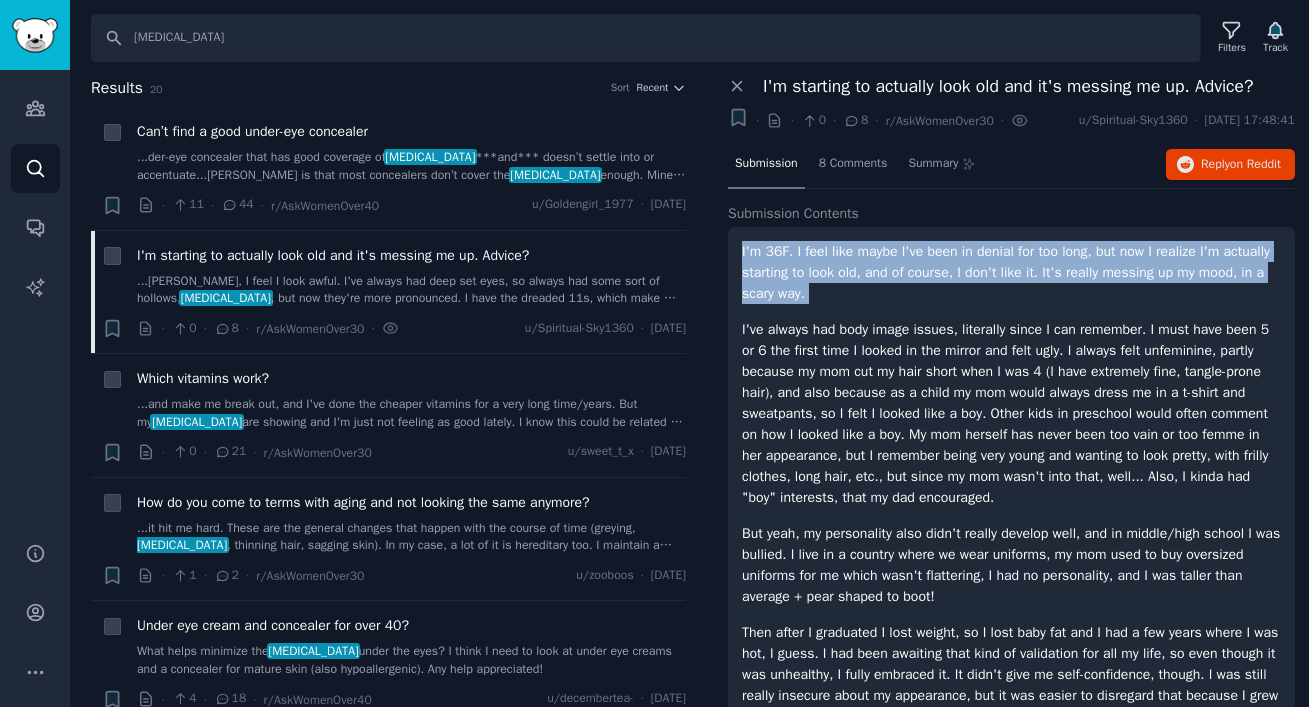 click on "I'm 36F. I feel like maybe I've been in denial for too long, but now I realize I'm actually starting to look old, and of course, I don't like it. It's really messing up my mood, in a scary way." at bounding box center [1011, 272] 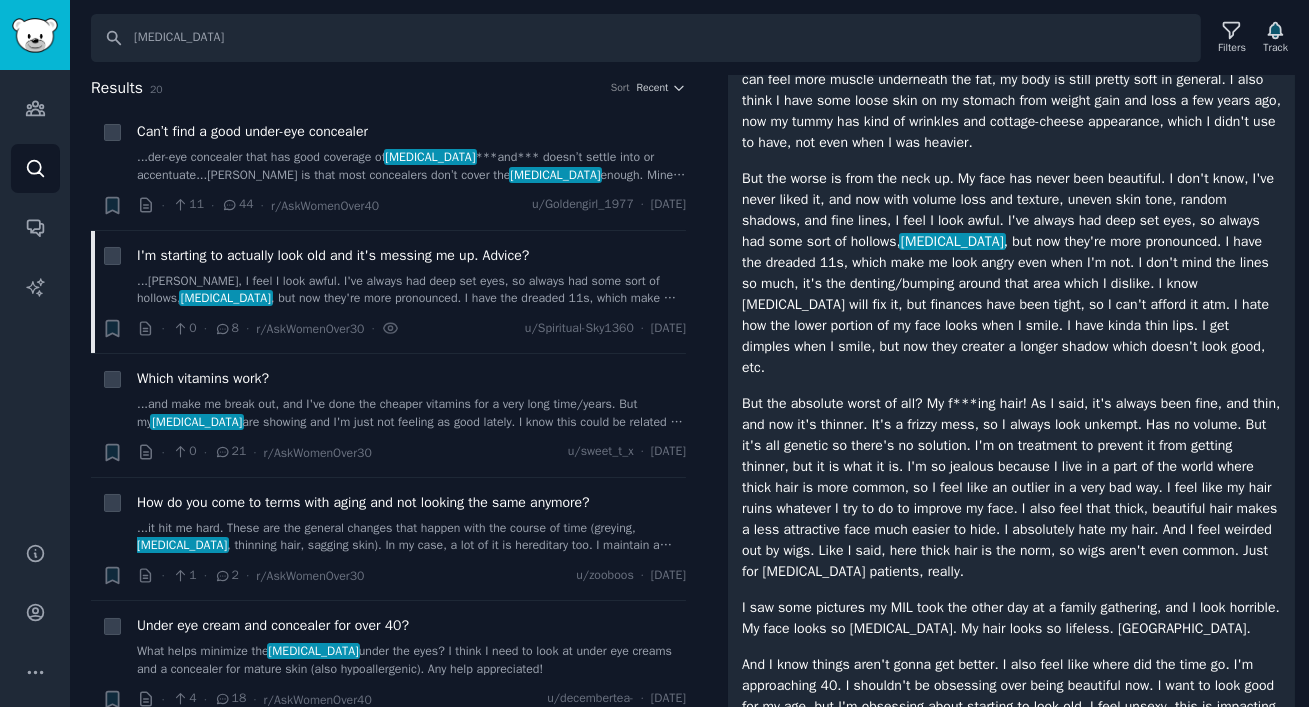 scroll, scrollTop: 1366, scrollLeft: 0, axis: vertical 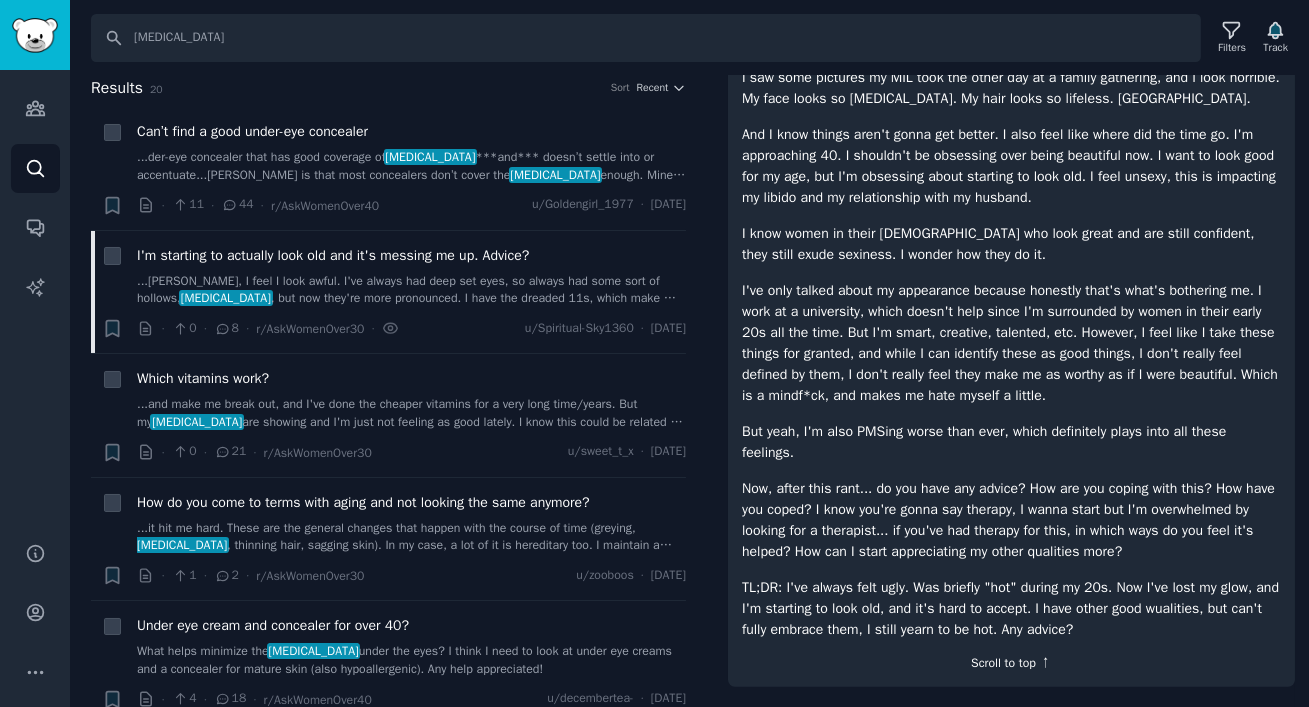 click on "Scroll to top ↑" 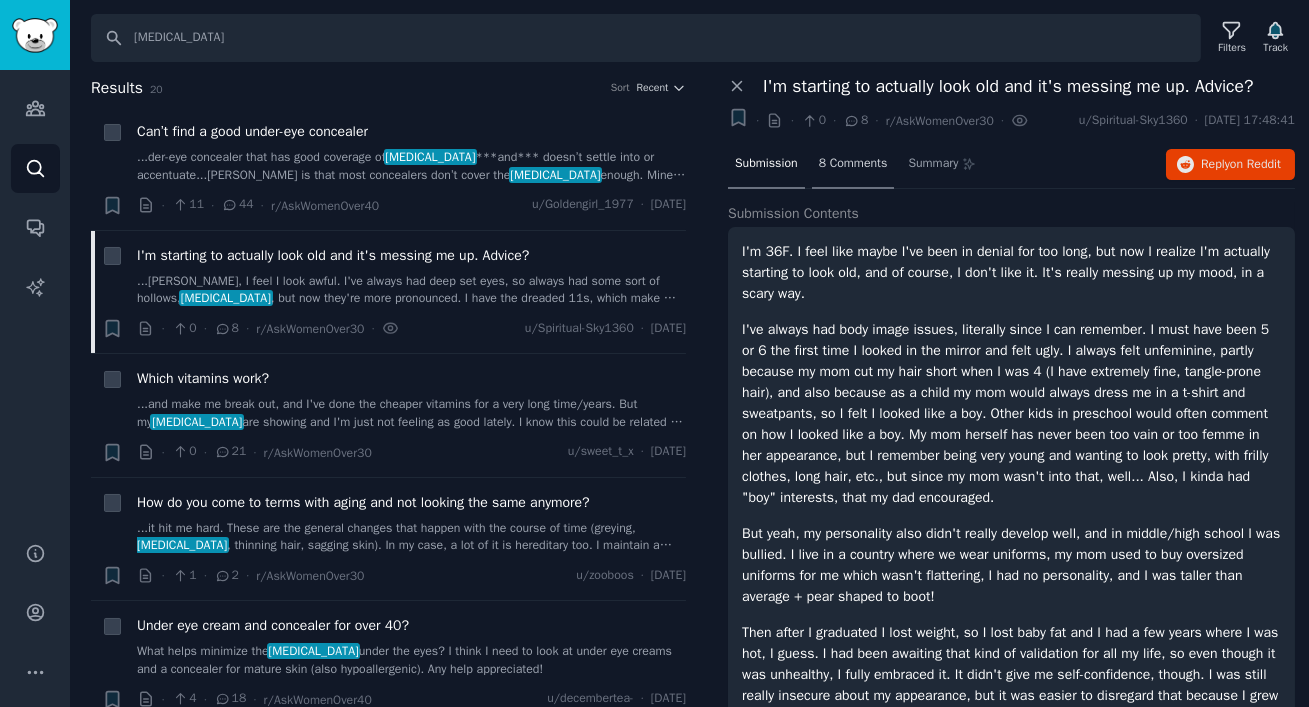 click on "8 Comments" at bounding box center (853, 165) 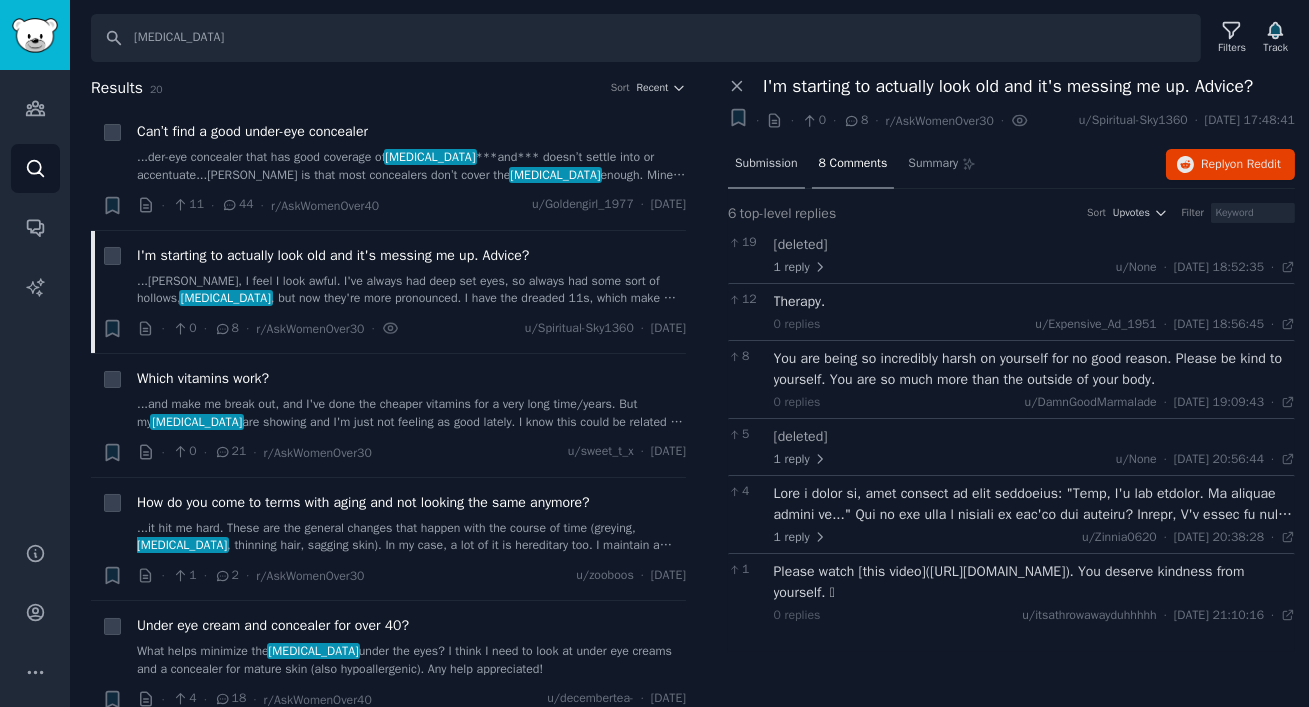 click on "Submission" at bounding box center (766, 164) 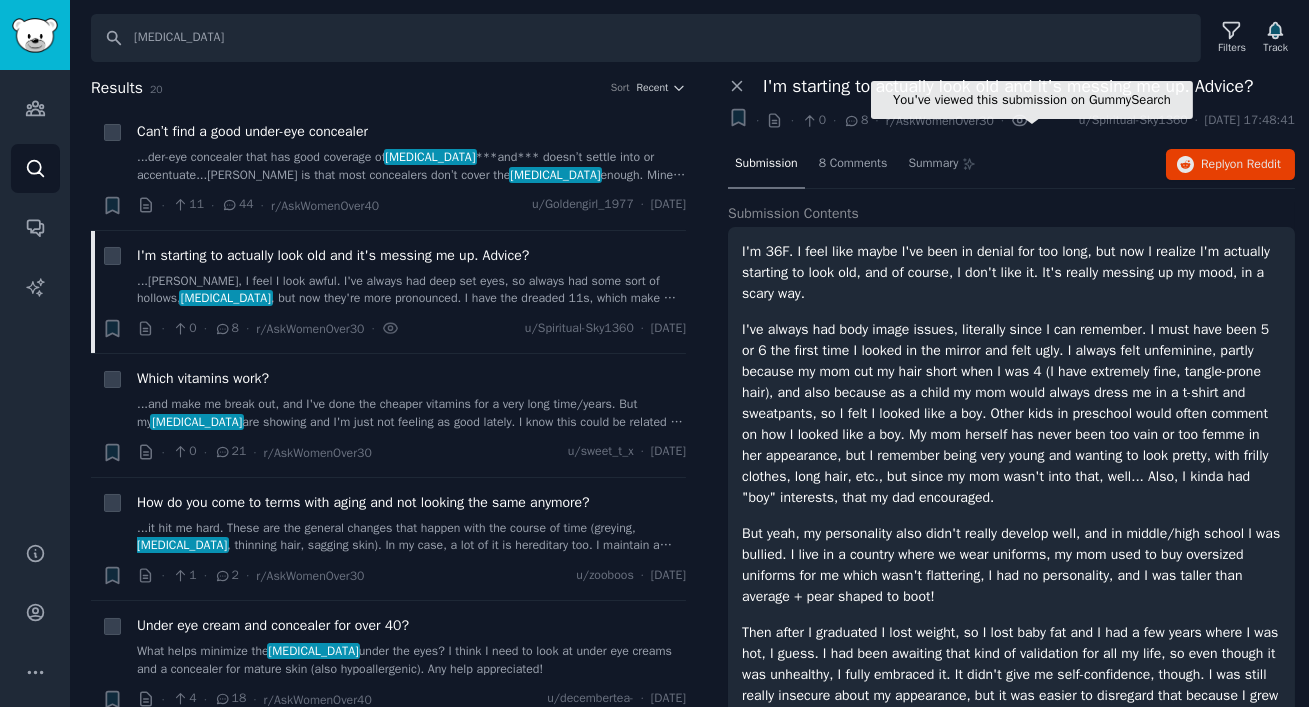 click 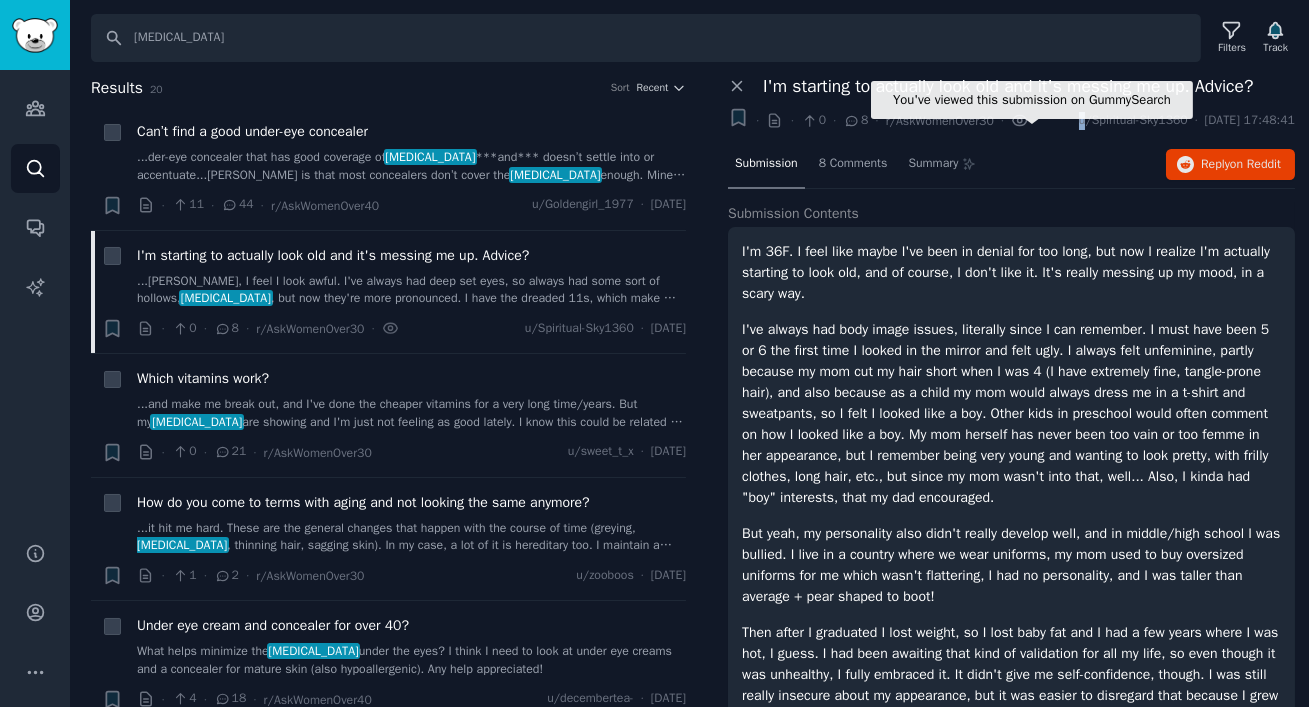 click 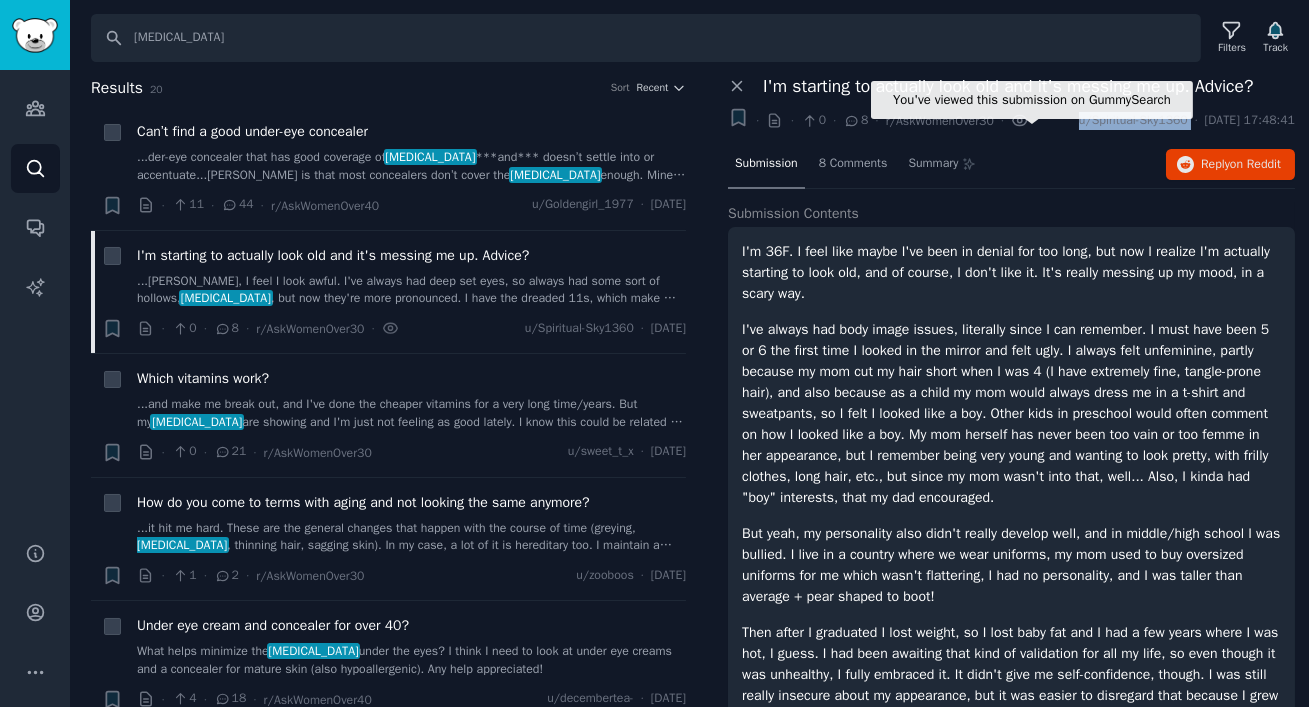 click 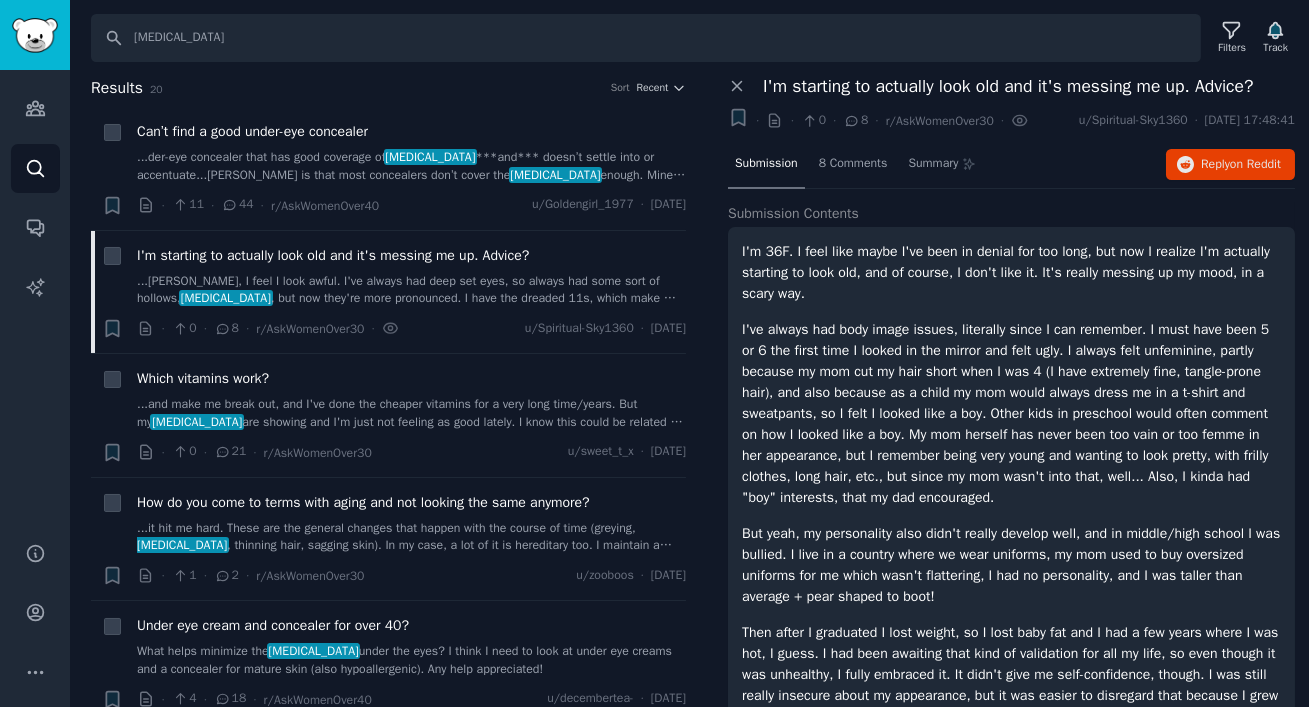 click on "I'm starting to actually look old and it's messing me up. Advice?" at bounding box center (1008, 86) 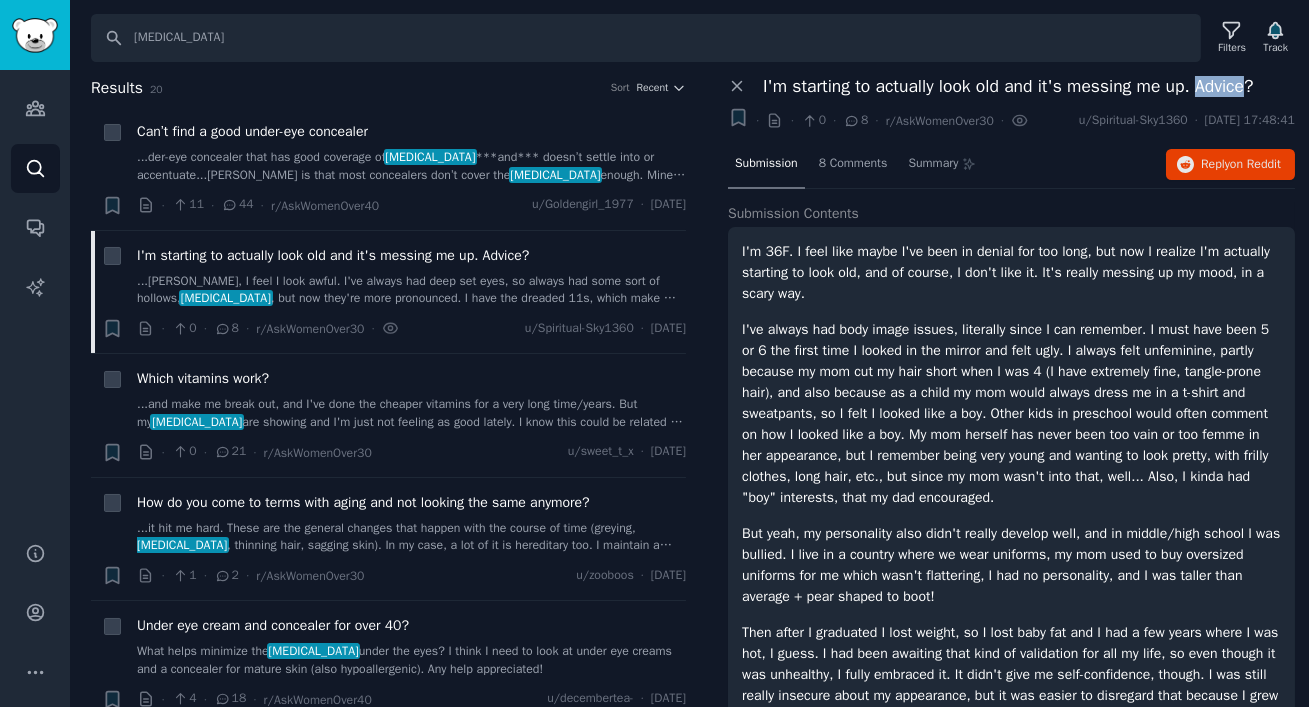 click on "I'm starting to actually look old and it's messing me up. Advice?" at bounding box center (1008, 86) 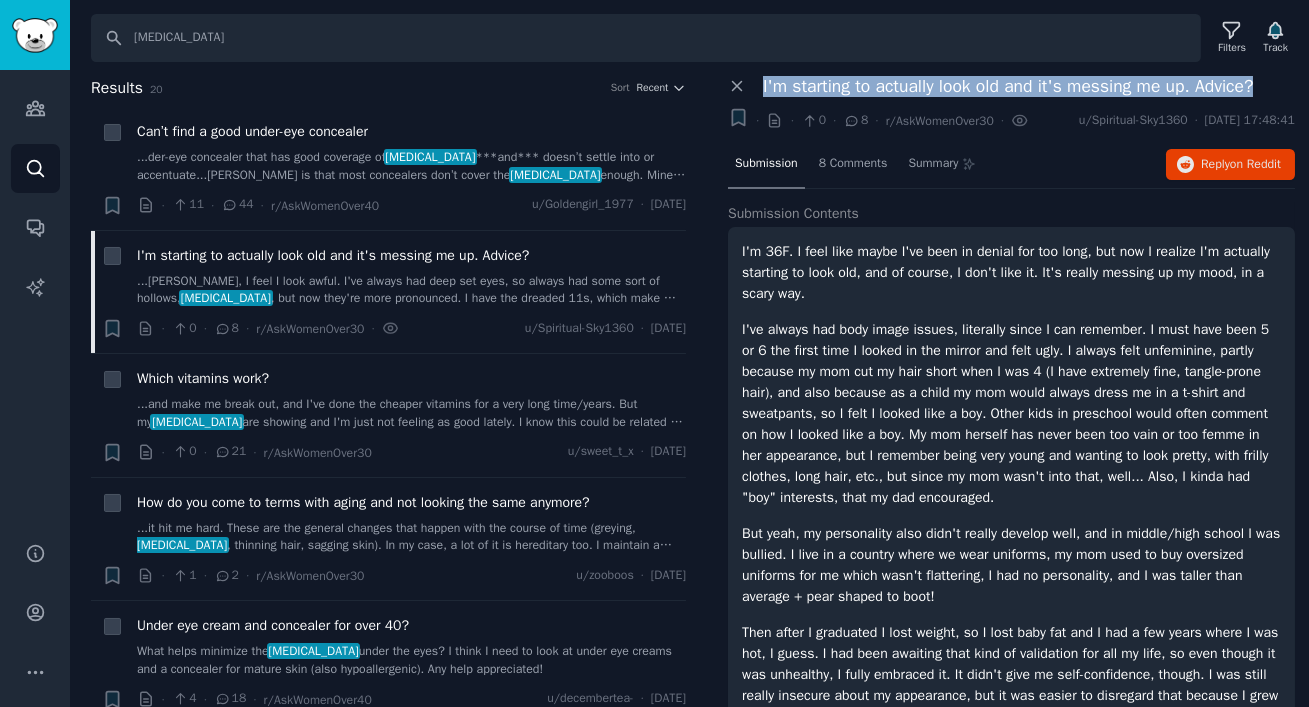 click on "I'm starting to actually look old and it's messing me up. Advice?" at bounding box center (1008, 86) 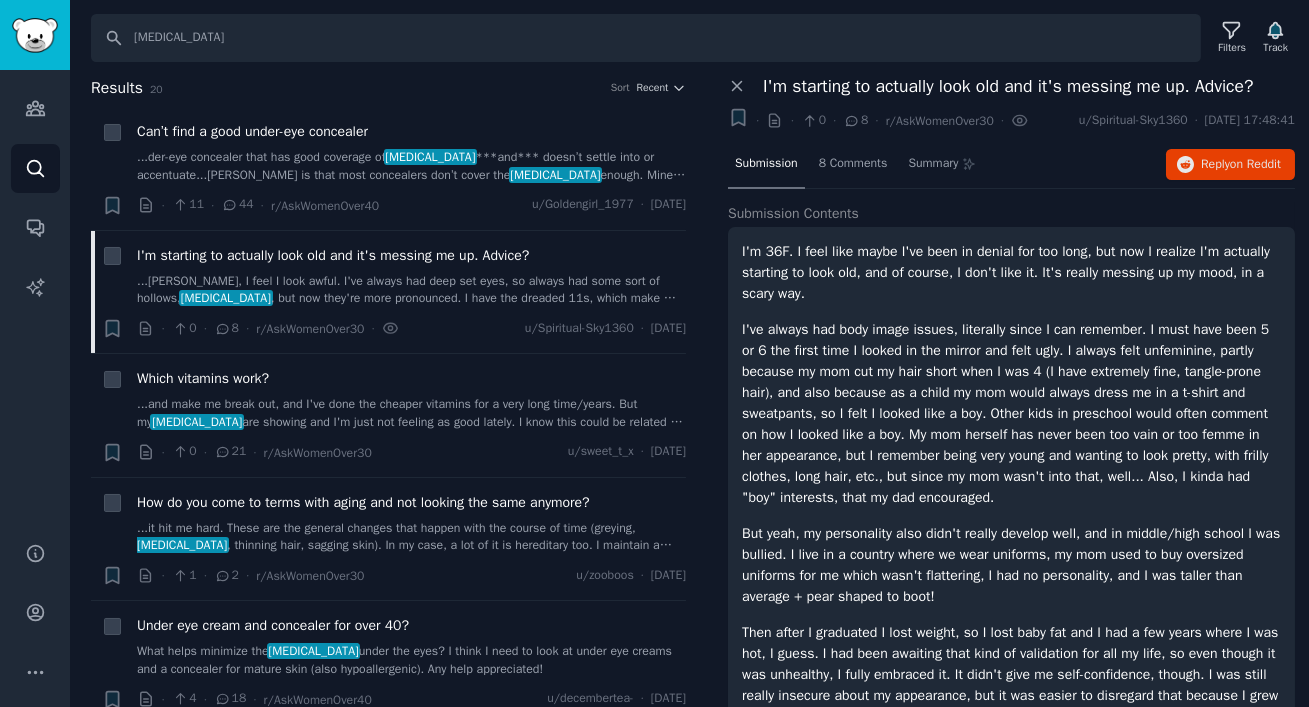click 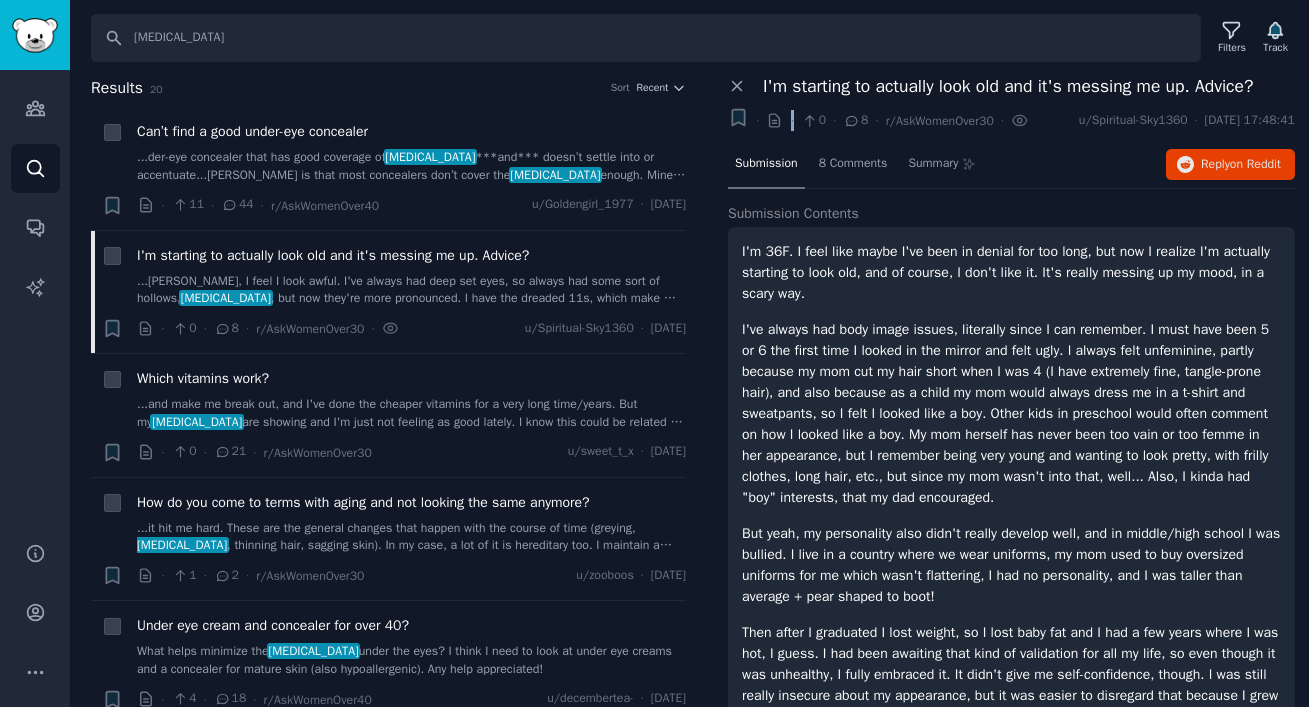 click 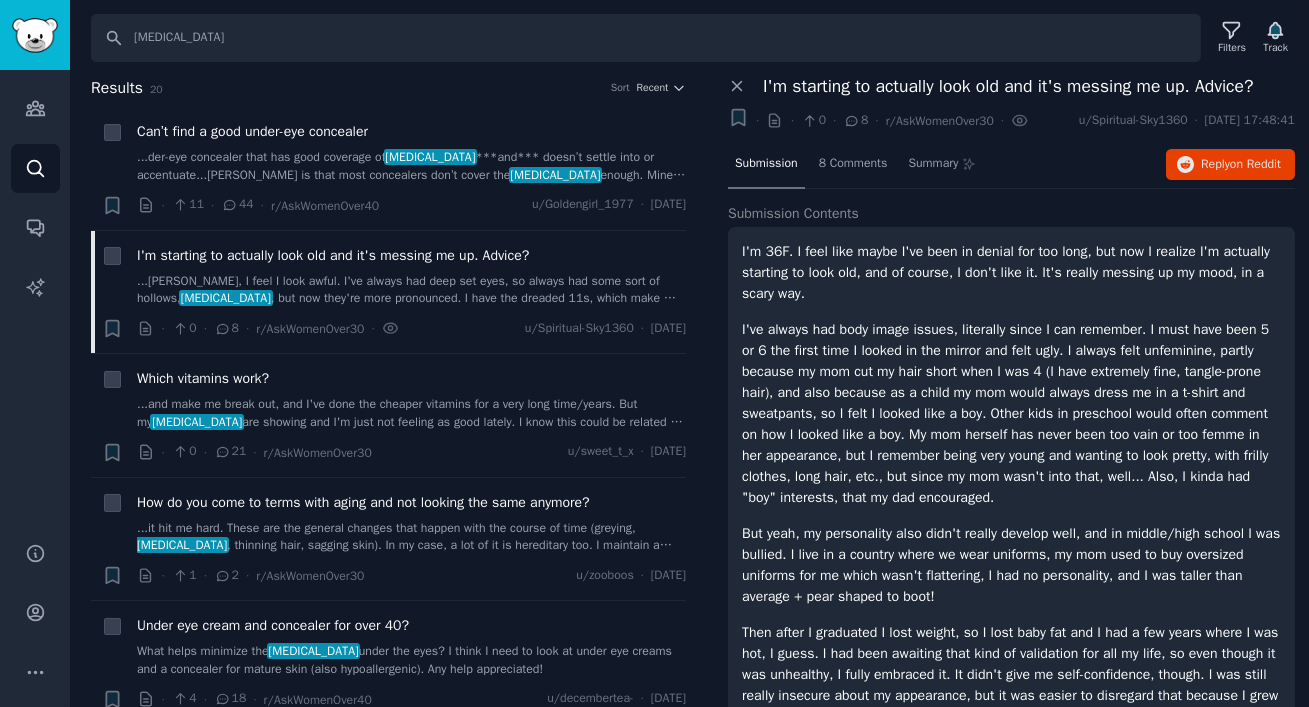 click 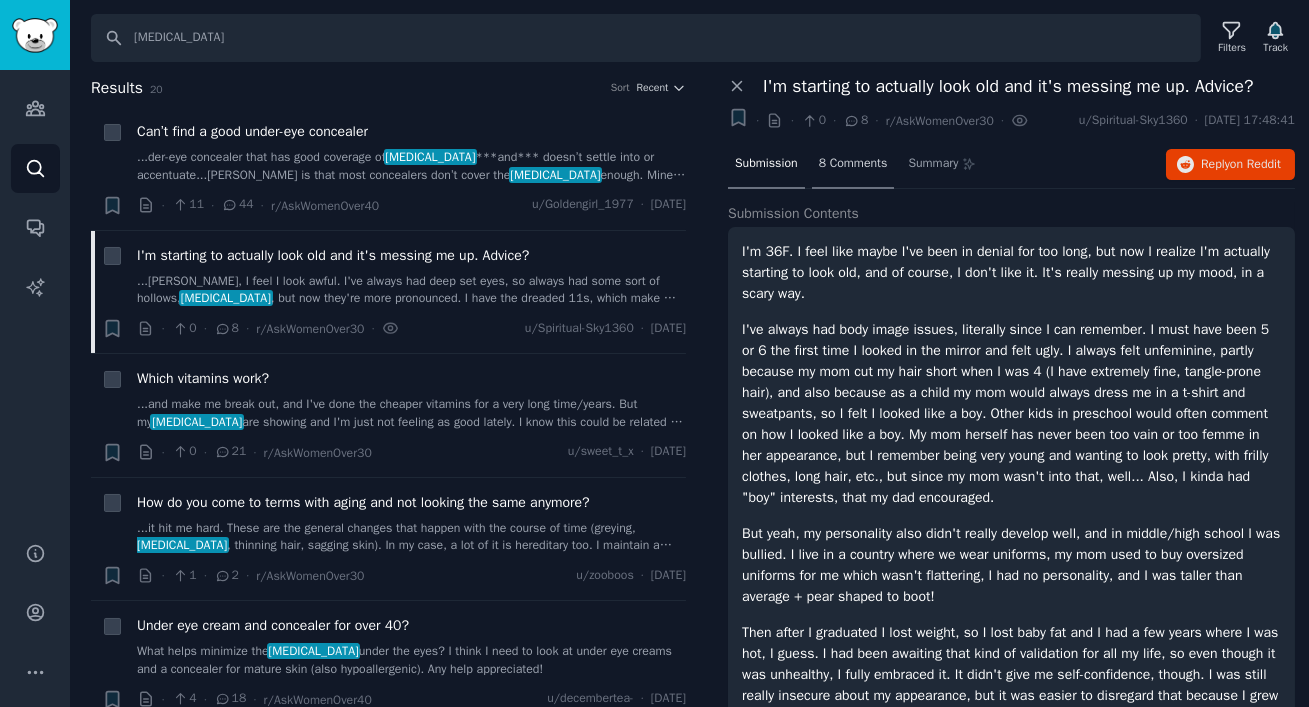 click on "8 Comments" at bounding box center [853, 164] 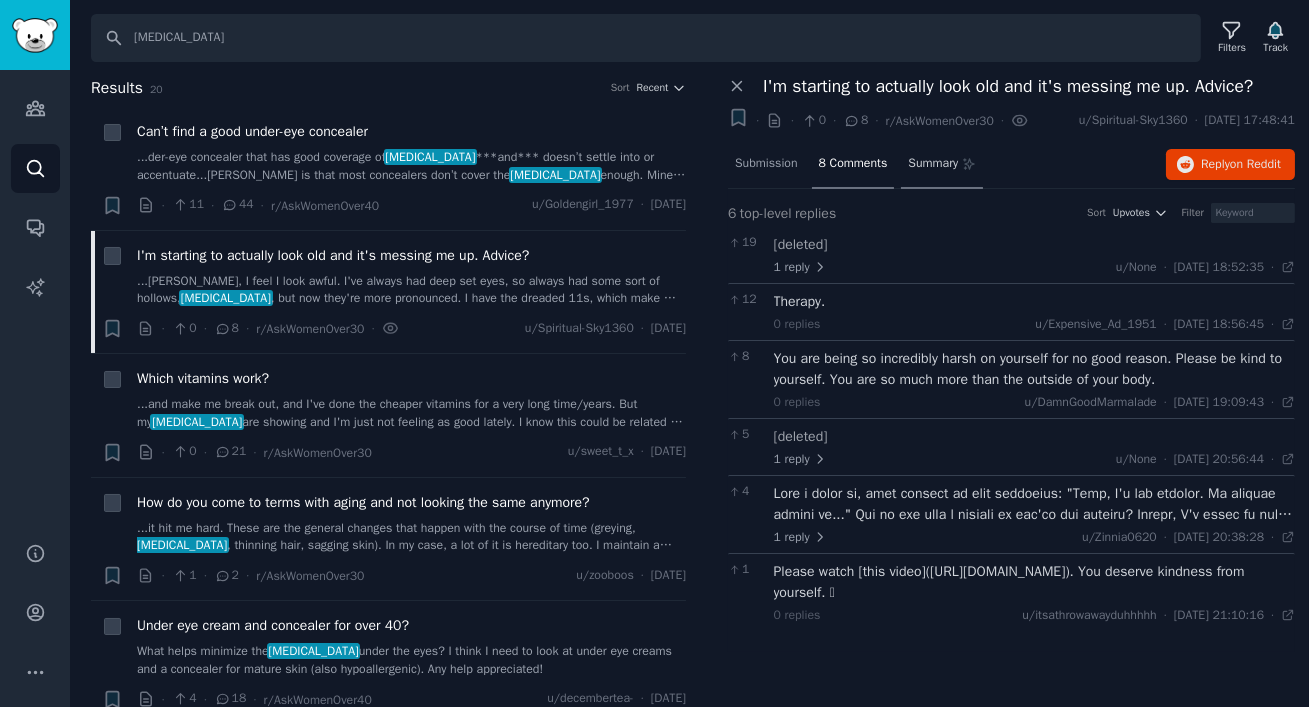 click on "Summary" at bounding box center [933, 164] 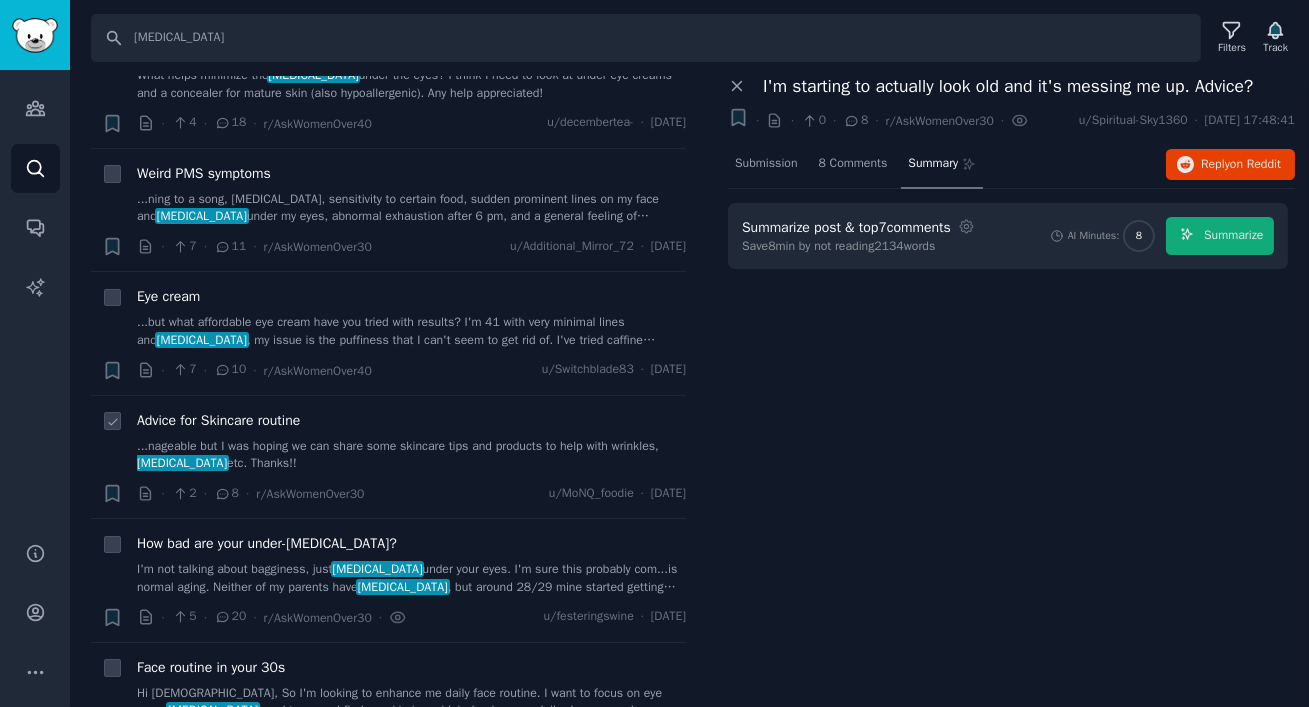 scroll, scrollTop: 590, scrollLeft: 0, axis: vertical 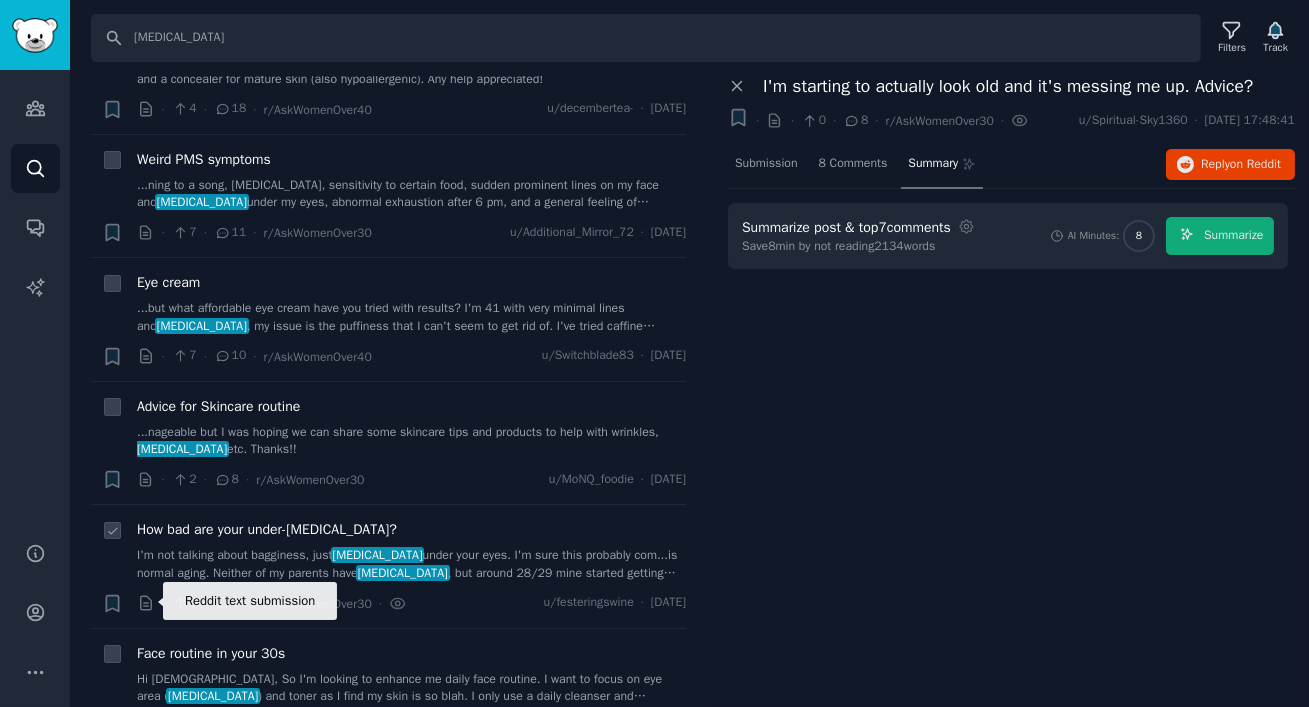 click 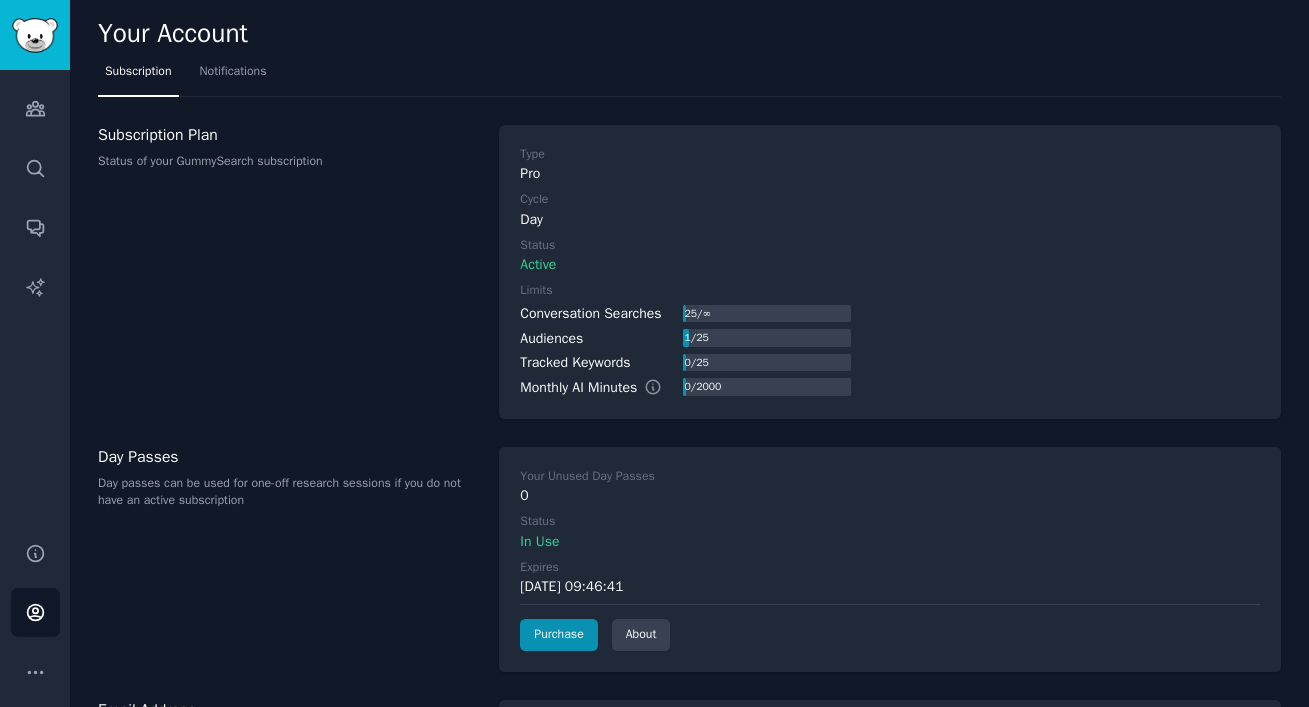 scroll, scrollTop: 0, scrollLeft: 0, axis: both 